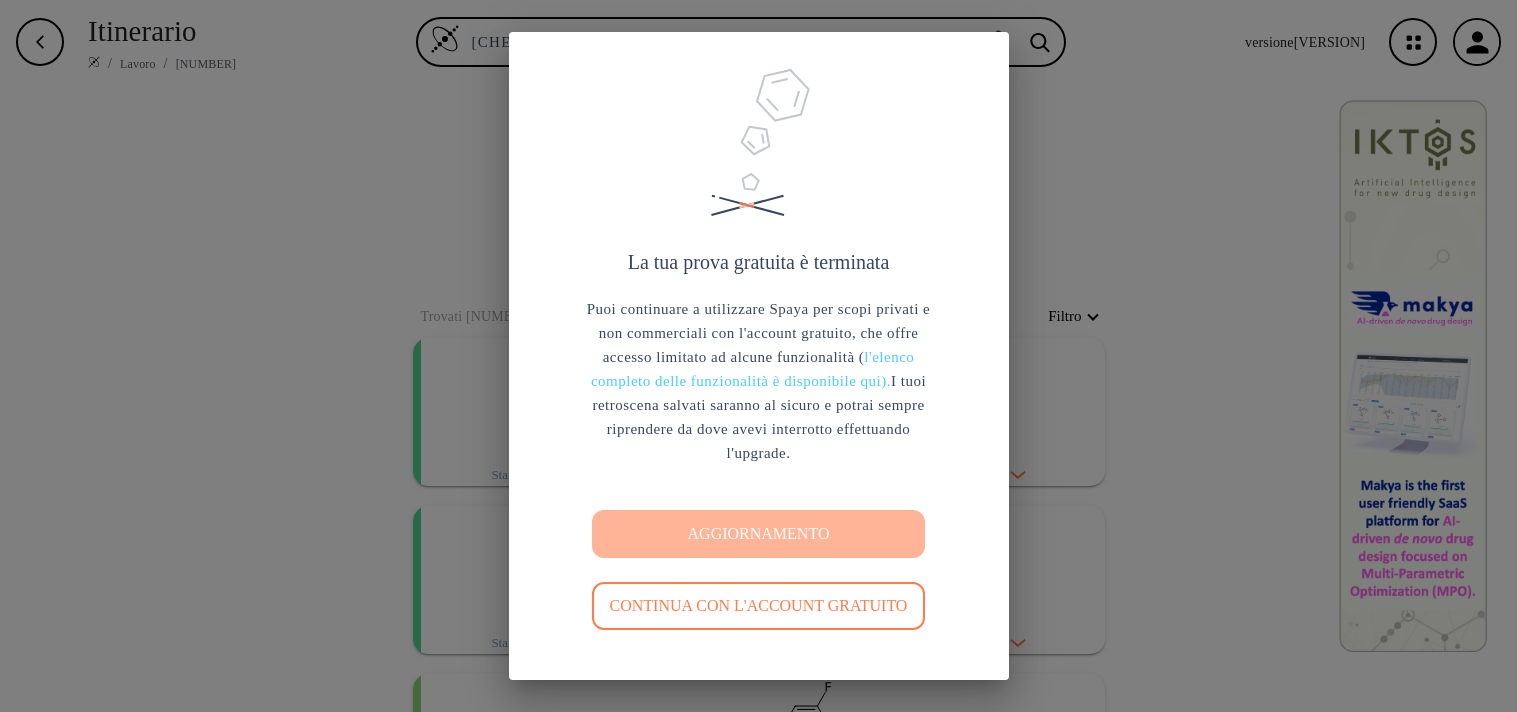 scroll, scrollTop: 0, scrollLeft: 0, axis: both 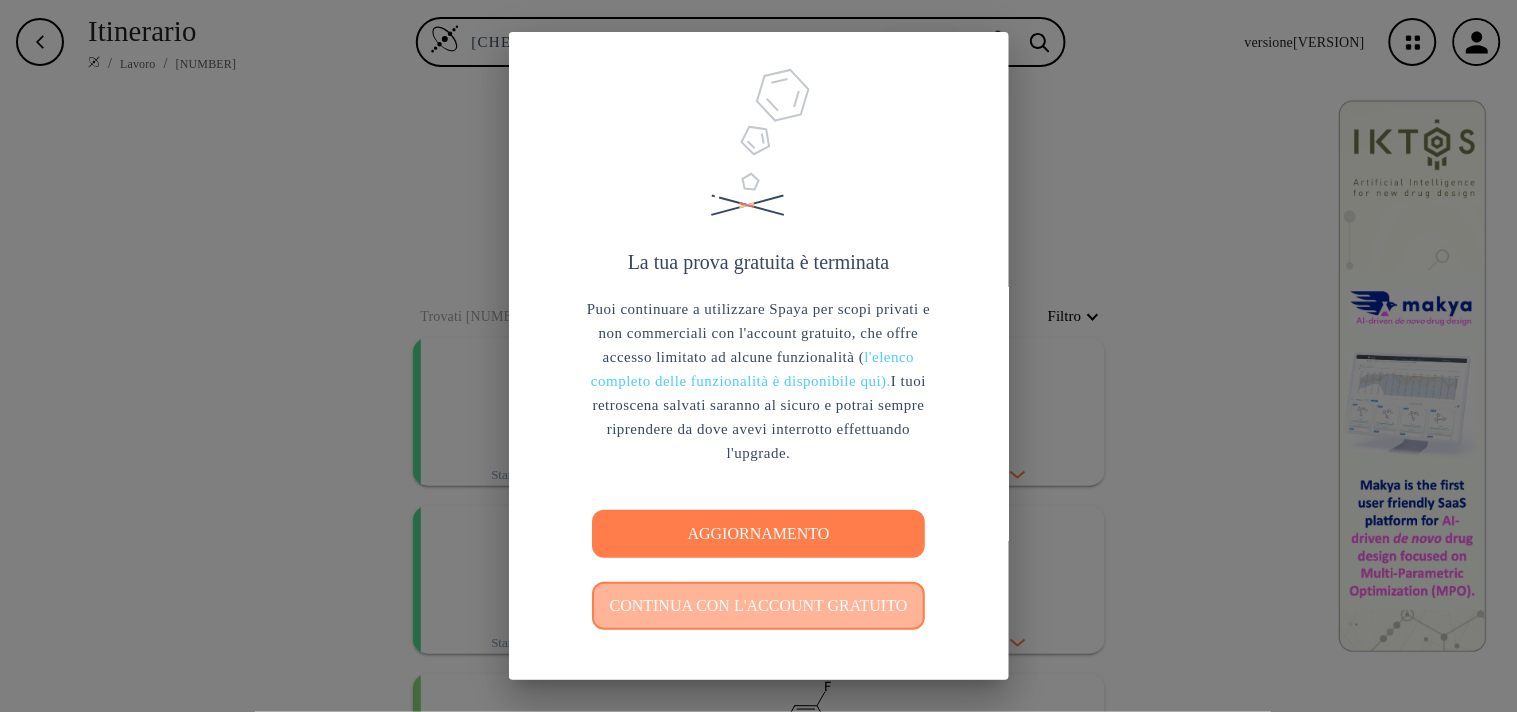 click on "Continua con l'account gratuito" at bounding box center (759, 606) 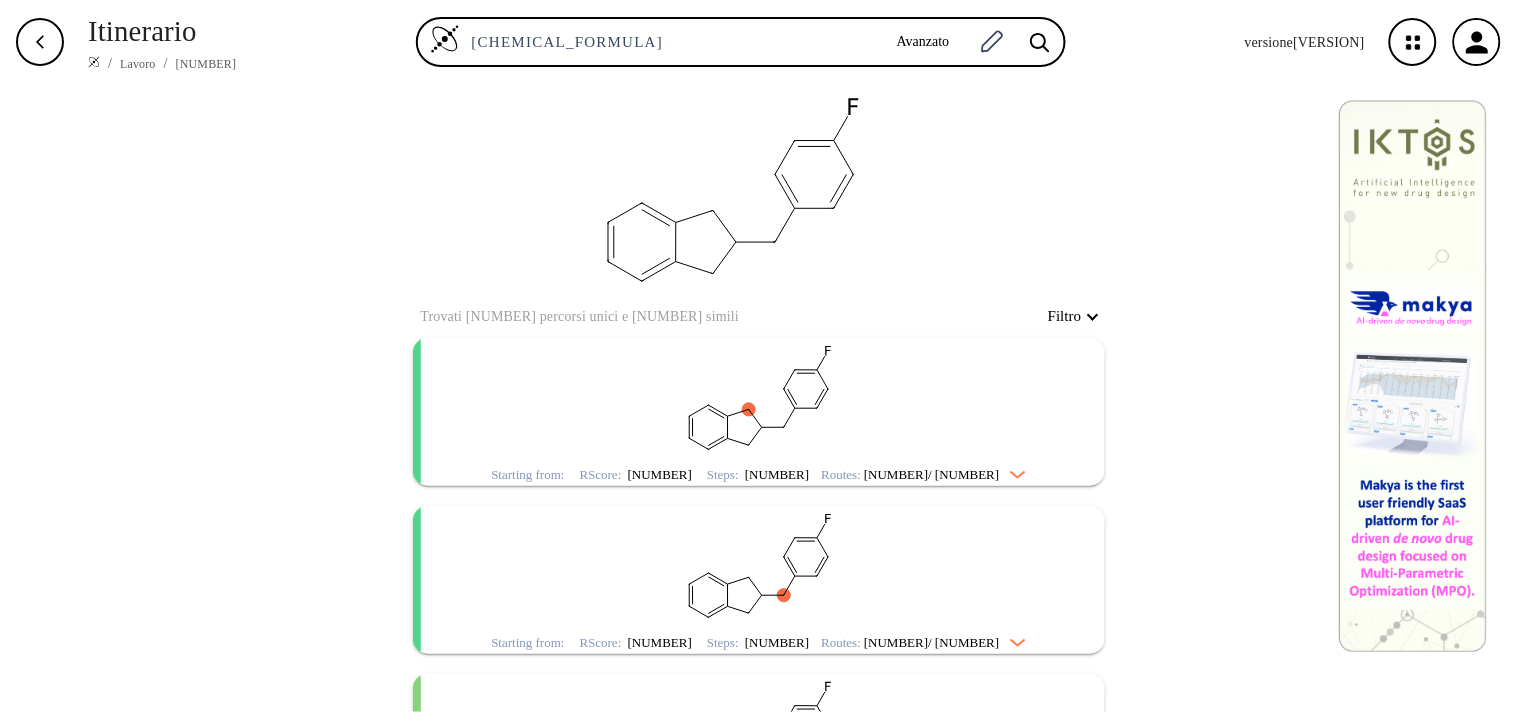 click at bounding box center (759, 400) 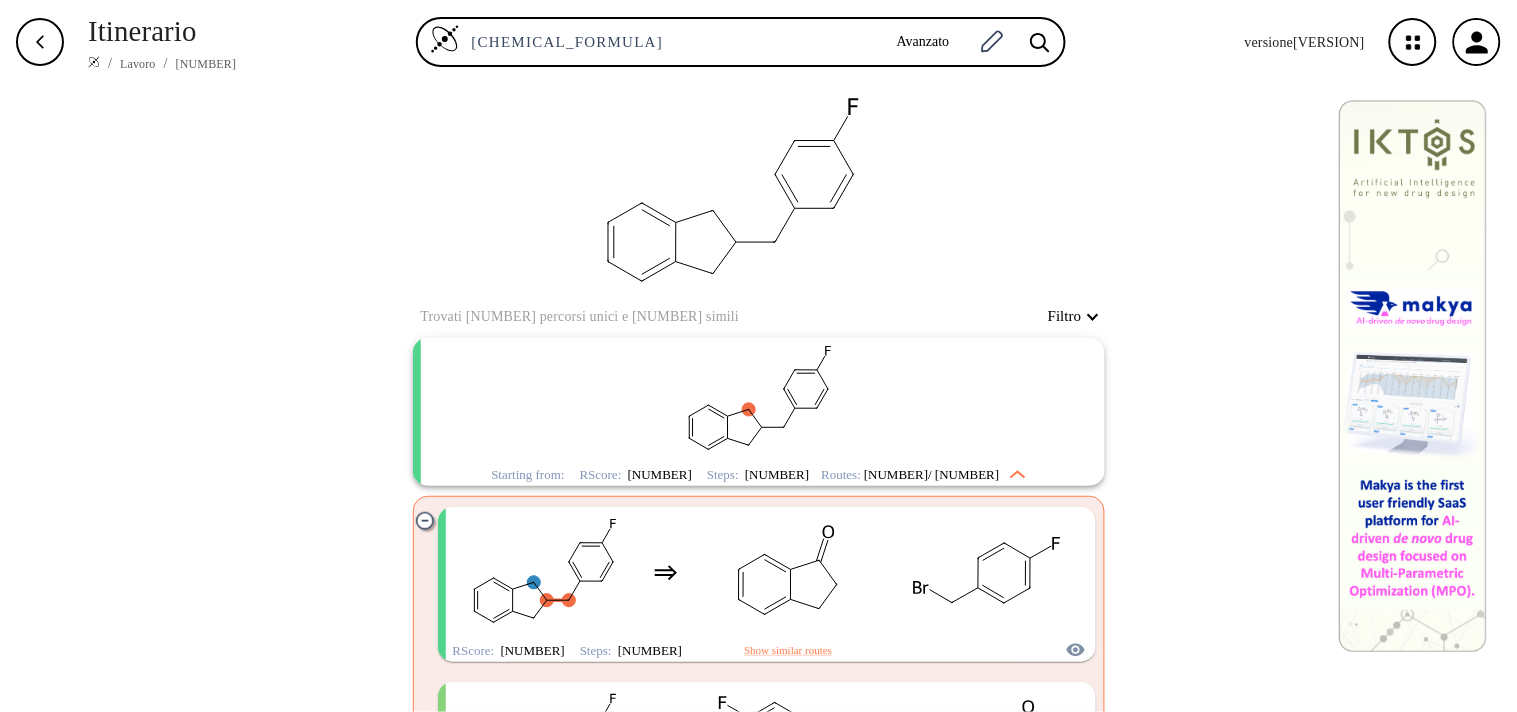 click at bounding box center [759, 400] 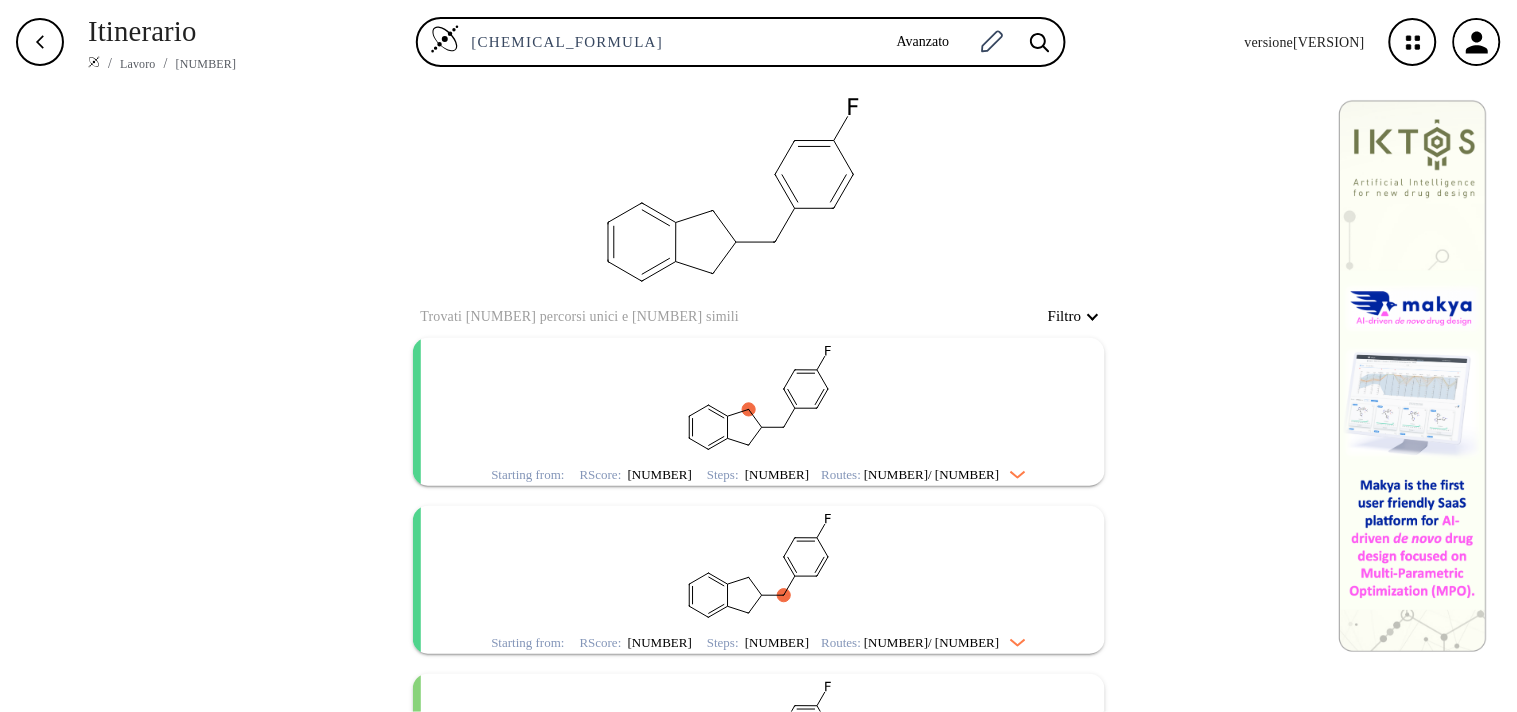 click on "Routes:   [NUMBER]  / [NUMBER]" at bounding box center (923, 642) 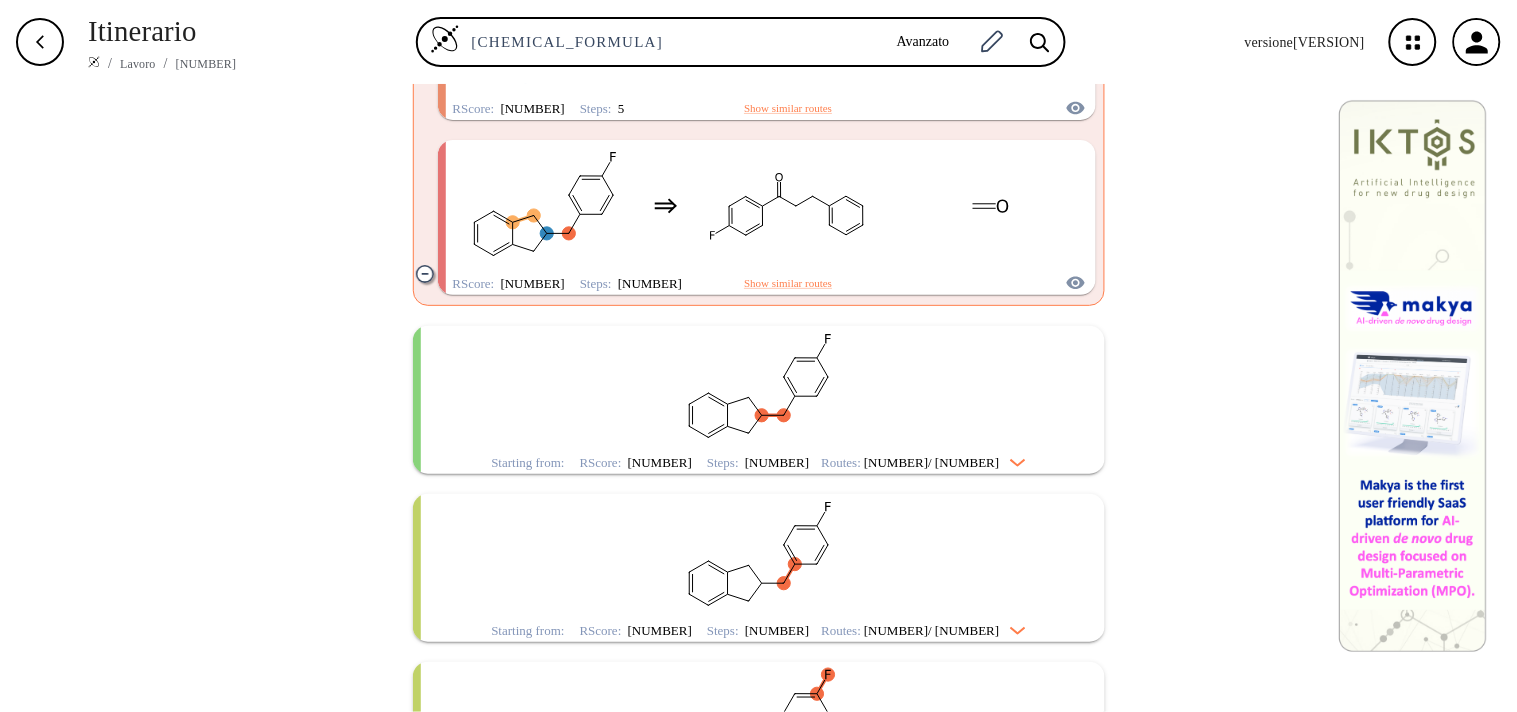 scroll, scrollTop: 1821, scrollLeft: 0, axis: vertical 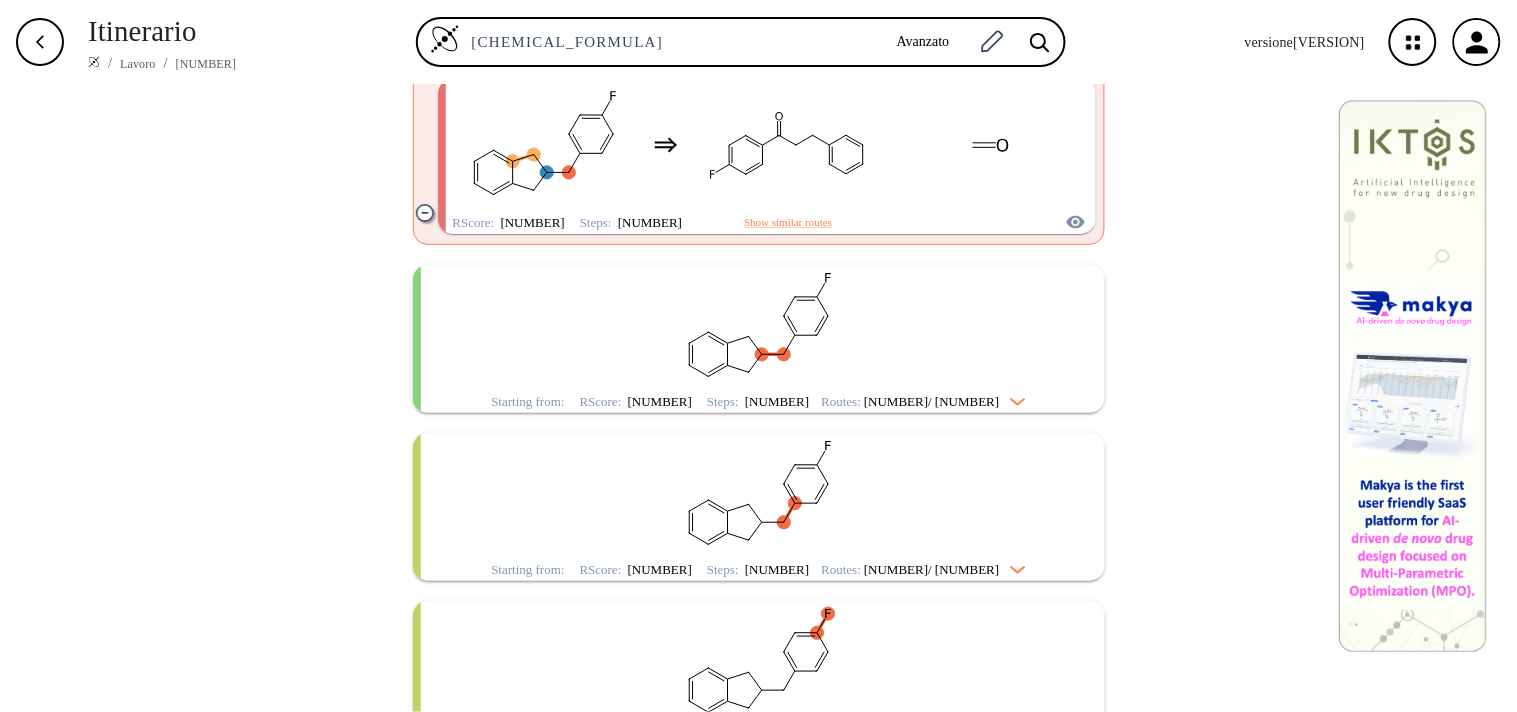 click at bounding box center [759, 327] 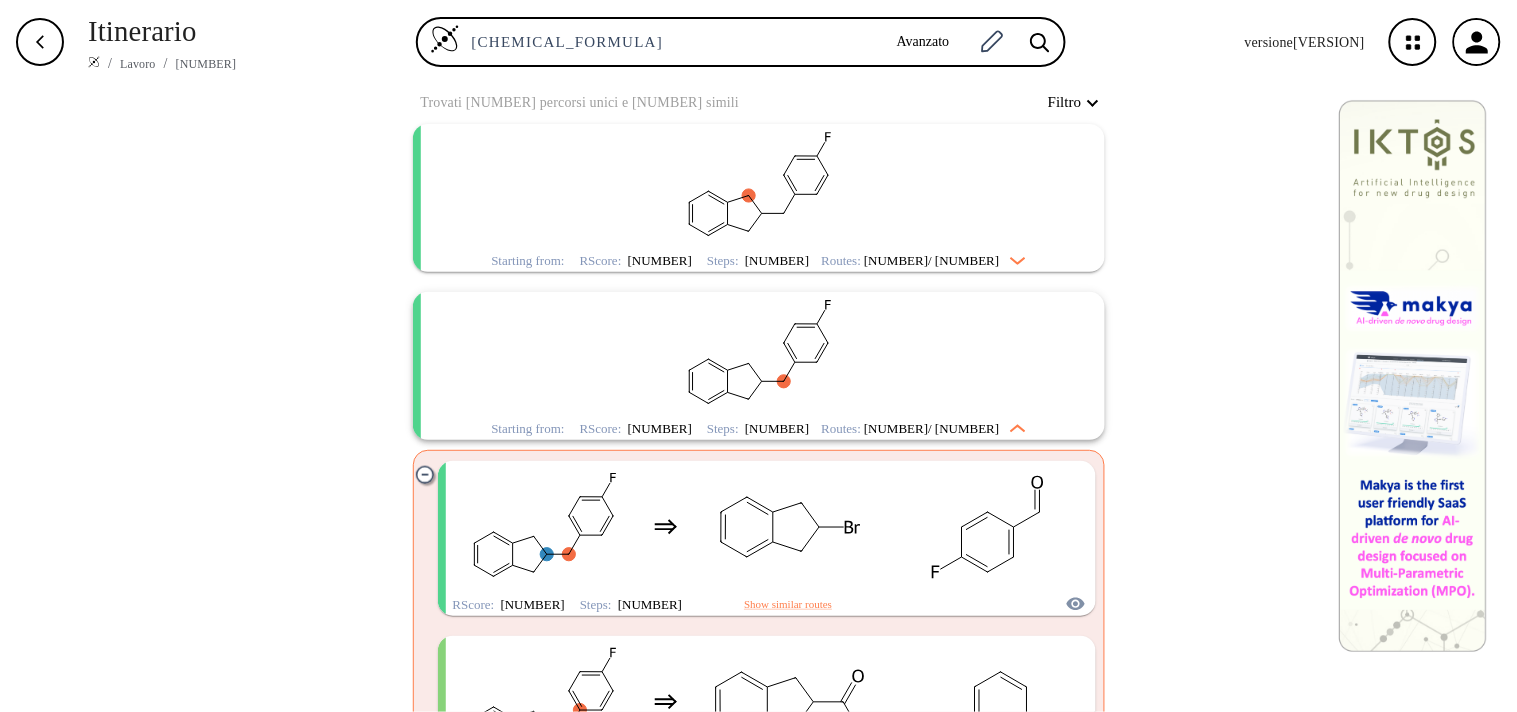 scroll, scrollTop: 0, scrollLeft: 0, axis: both 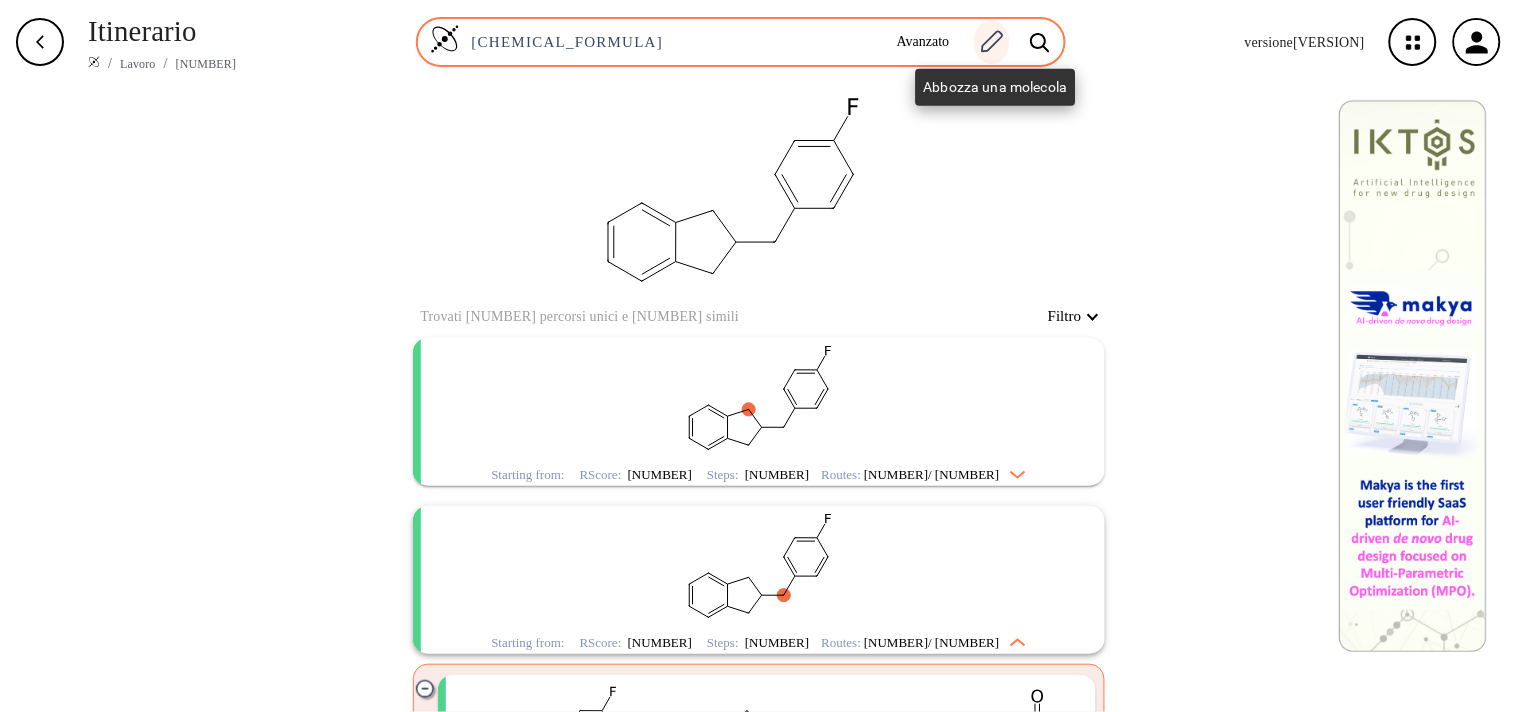 click at bounding box center [992, 42] 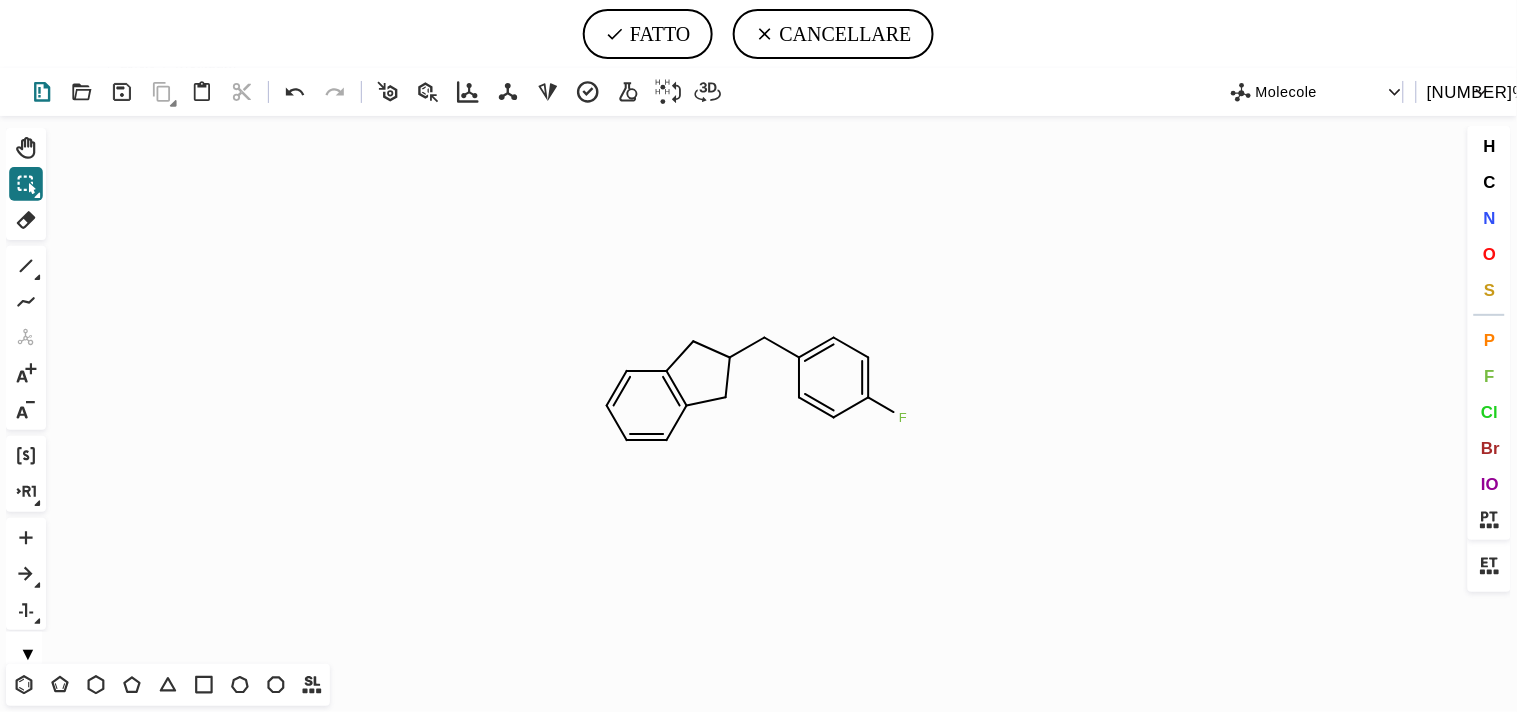 click at bounding box center [42, 92] 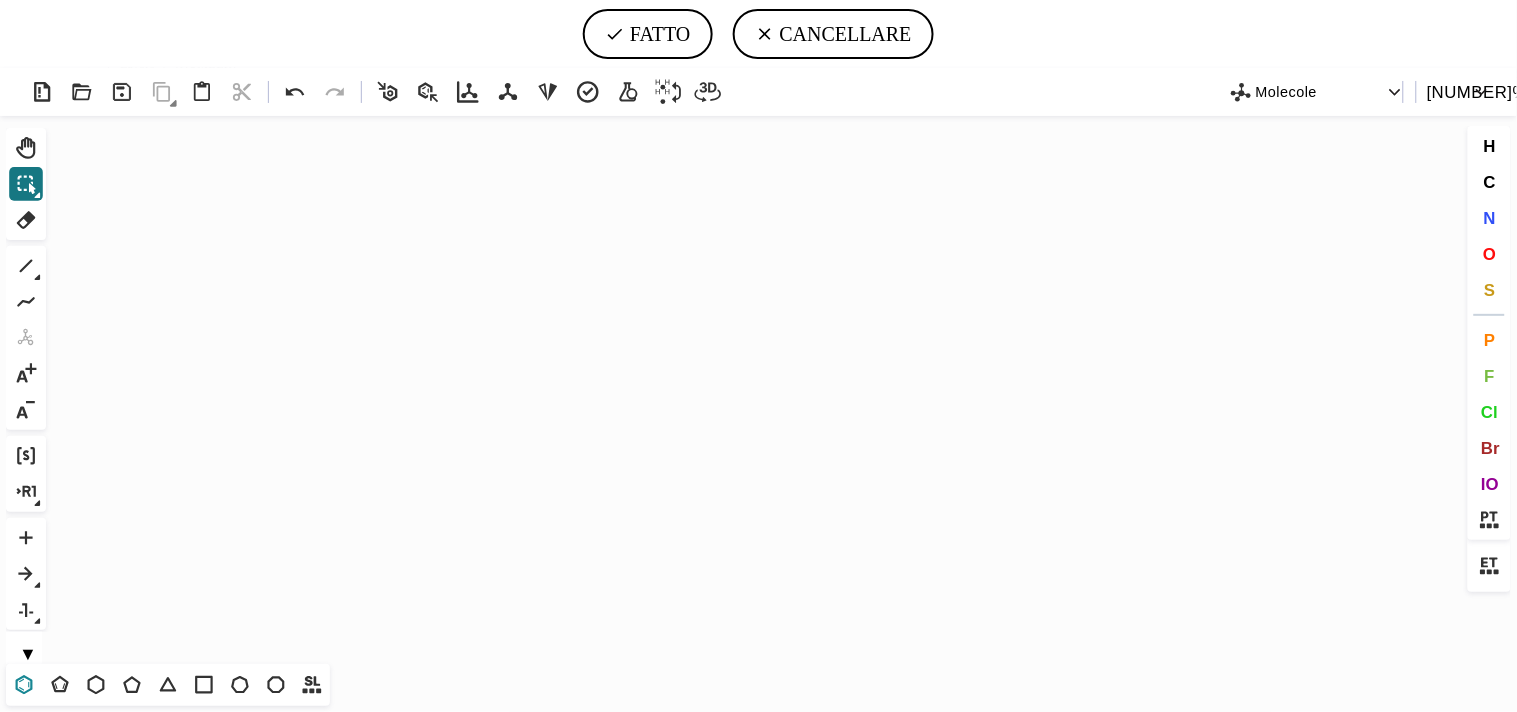 click at bounding box center [24, 684] 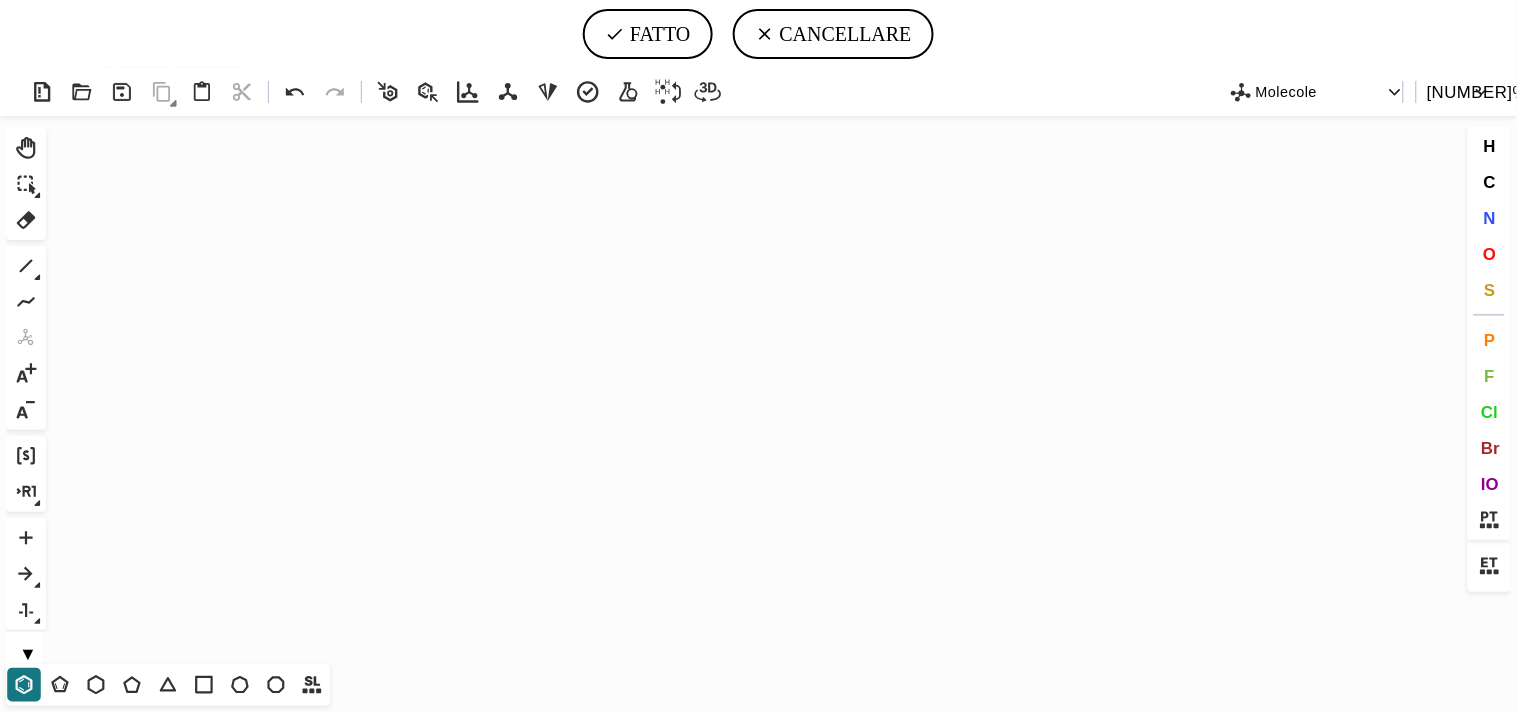 click on "Created with Raphaël 2.3.0" at bounding box center [757, 389] 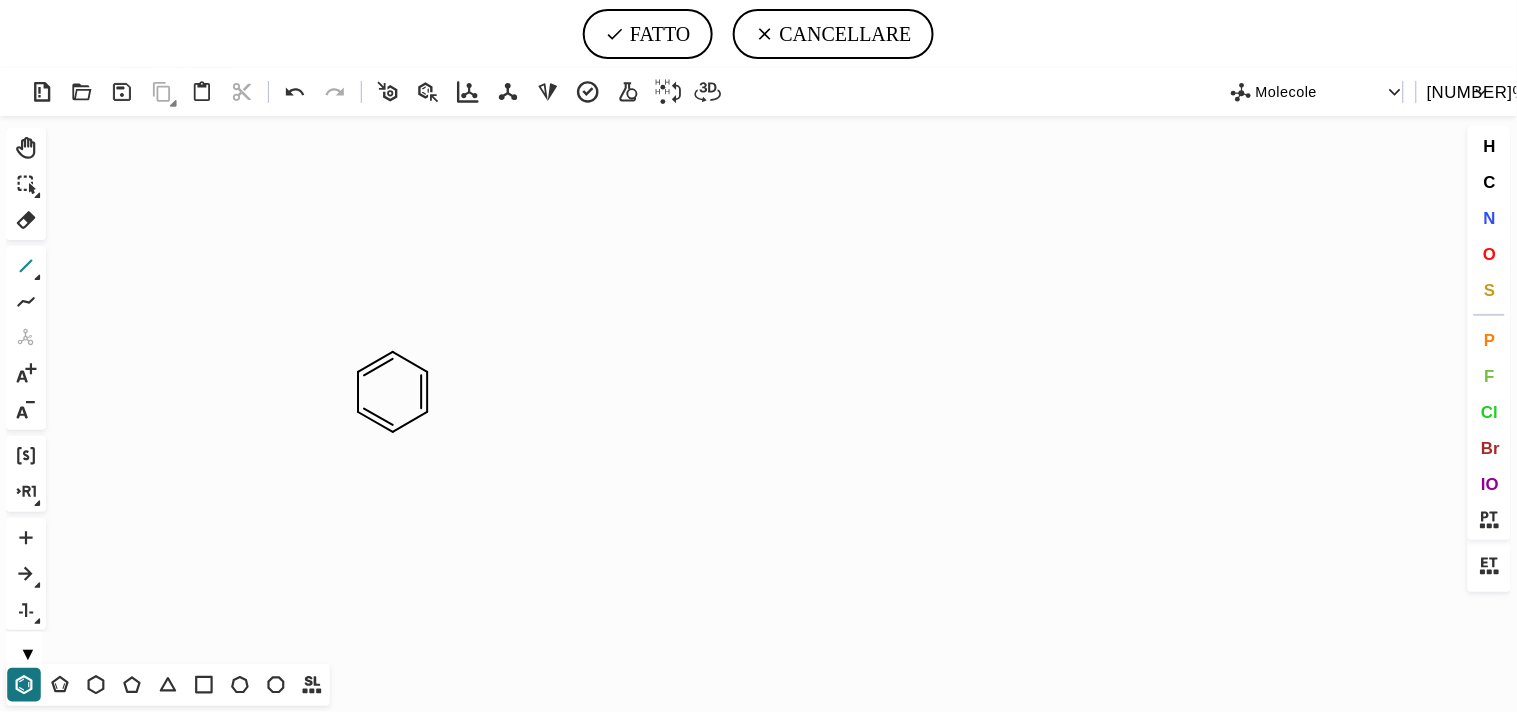 click at bounding box center (26, 266) 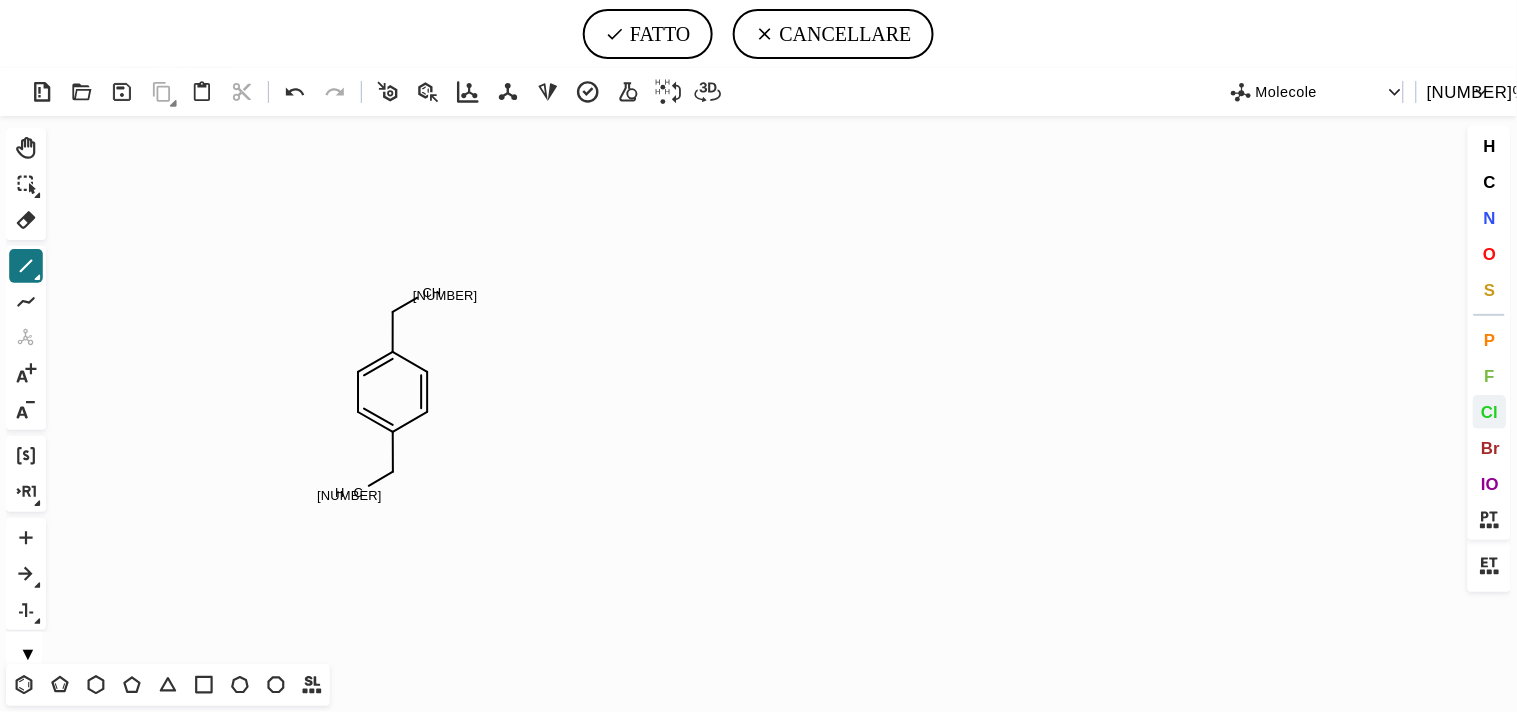 click on "Cl" at bounding box center (1490, 412) 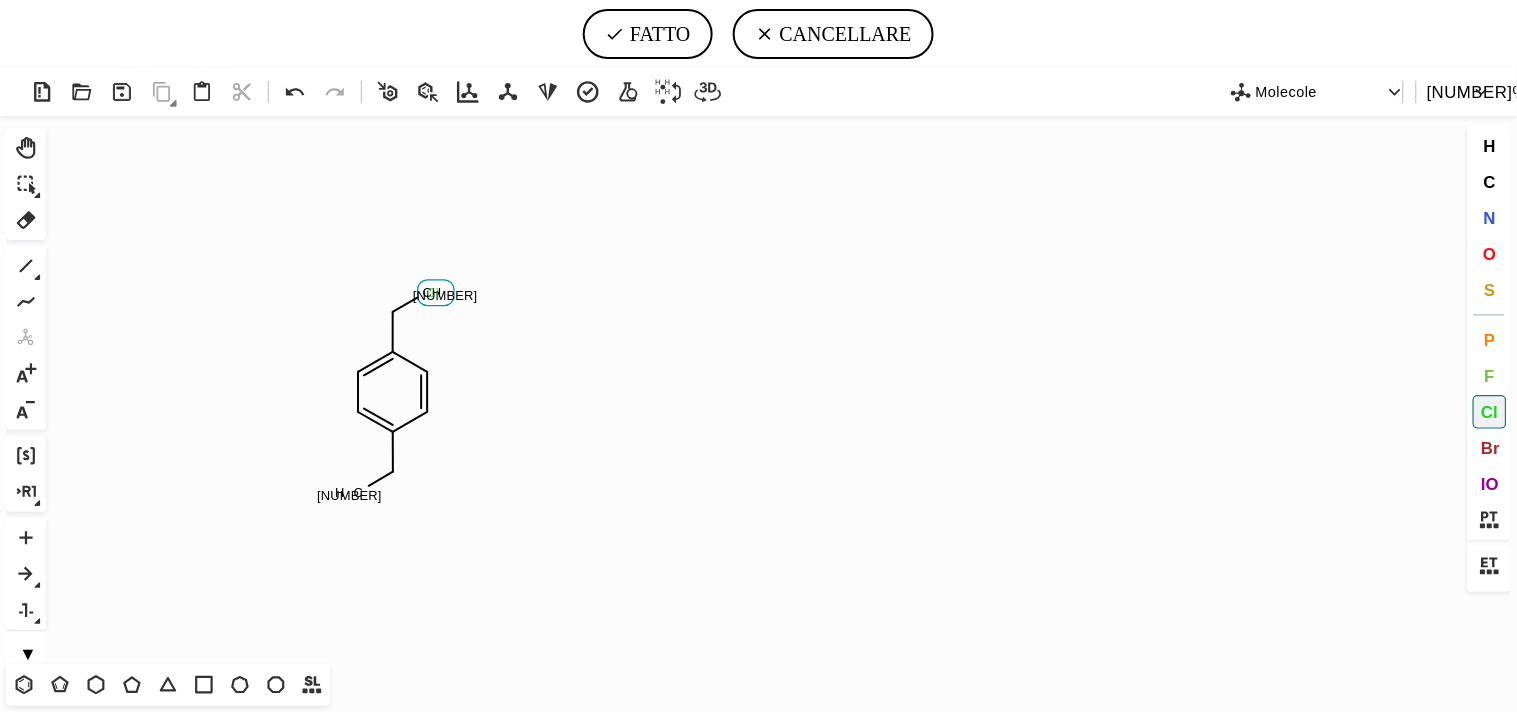 click on "Cl" at bounding box center [428, 292] 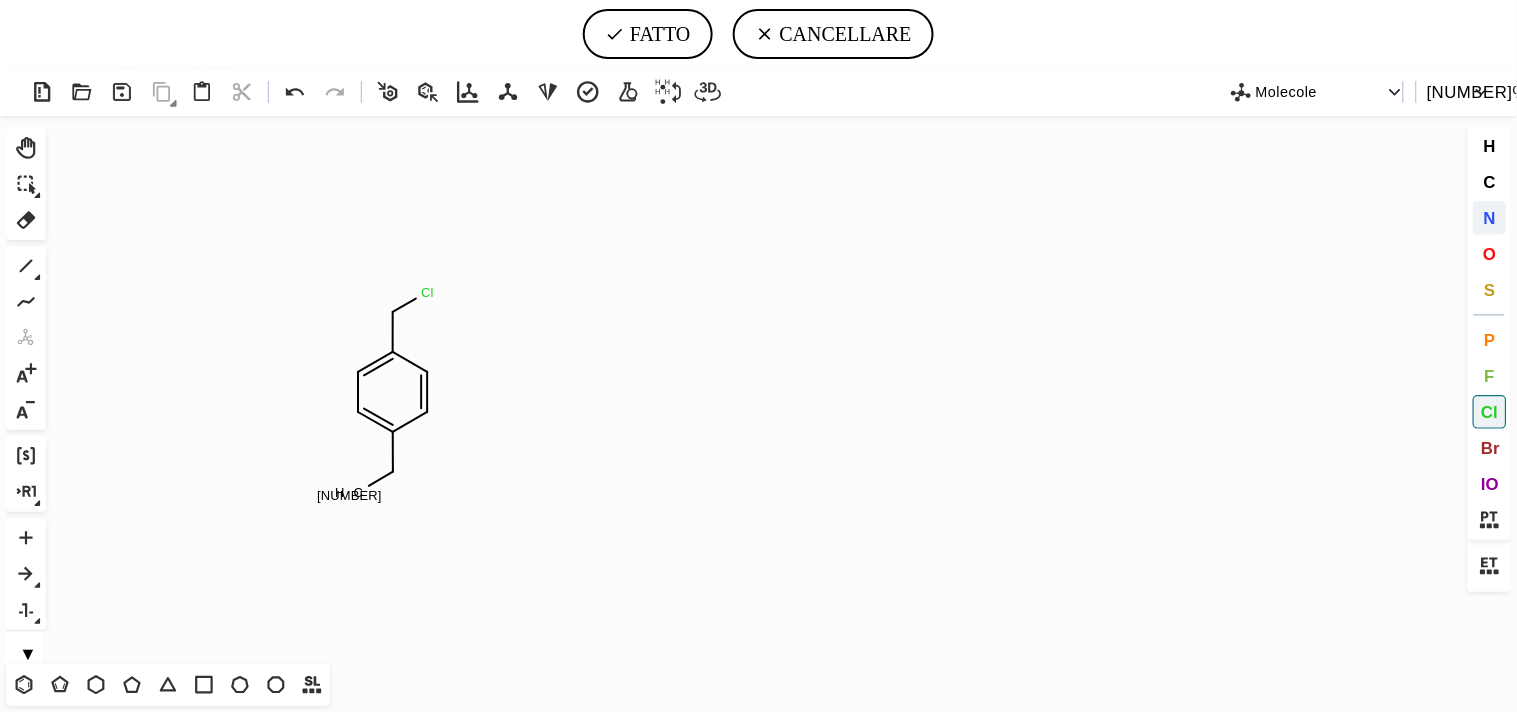 click on "N" at bounding box center (1489, 217) 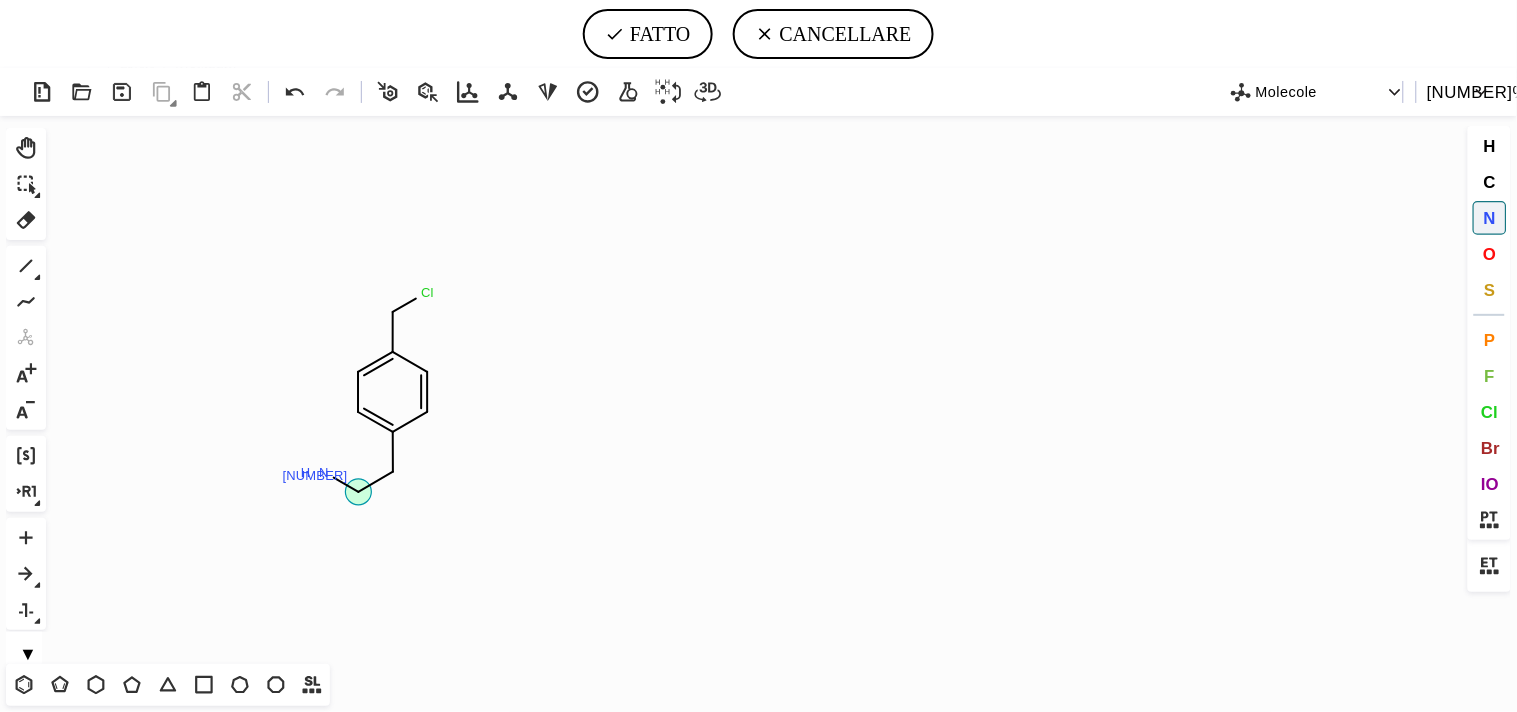 drag, startPoint x: 357, startPoint y: 497, endPoint x: 330, endPoint y: 477, distance: 33.600594 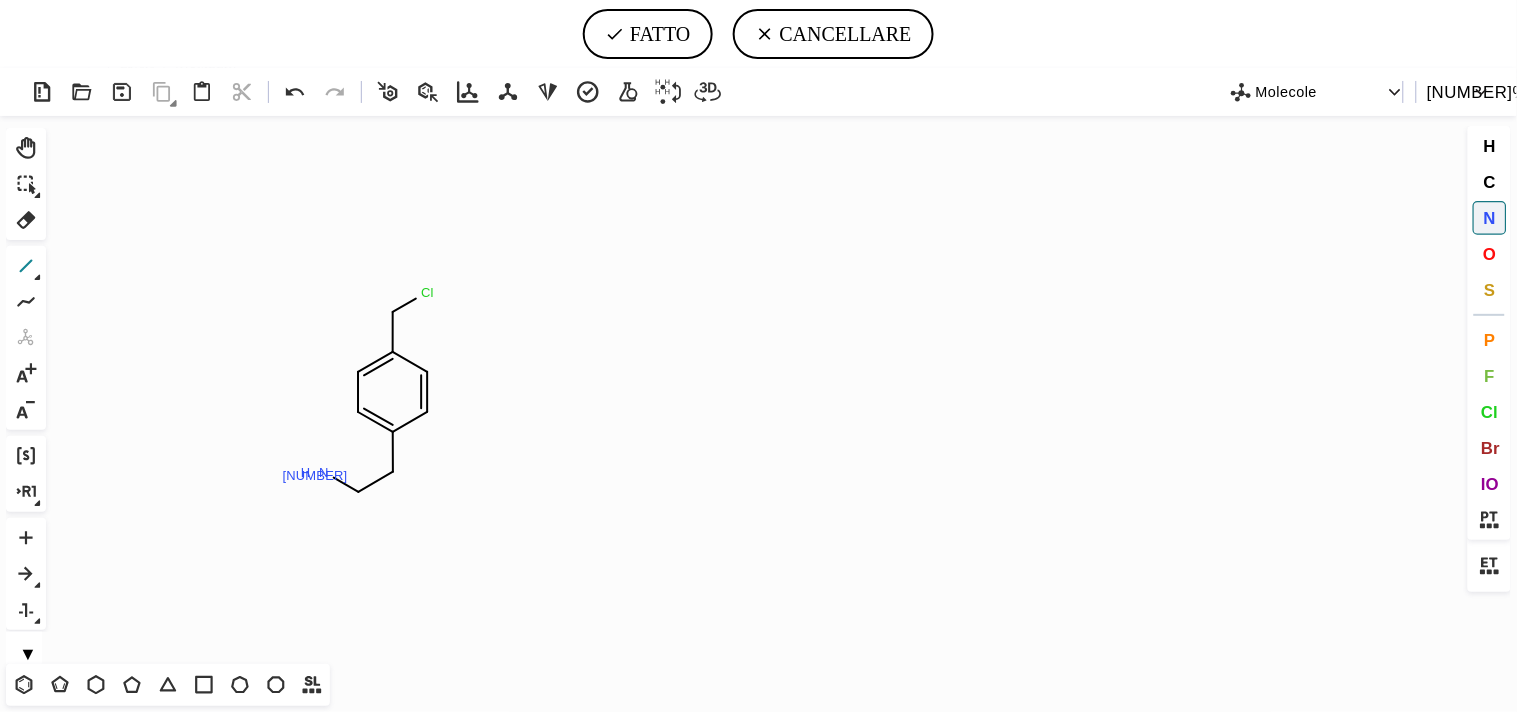 click at bounding box center [26, 266] 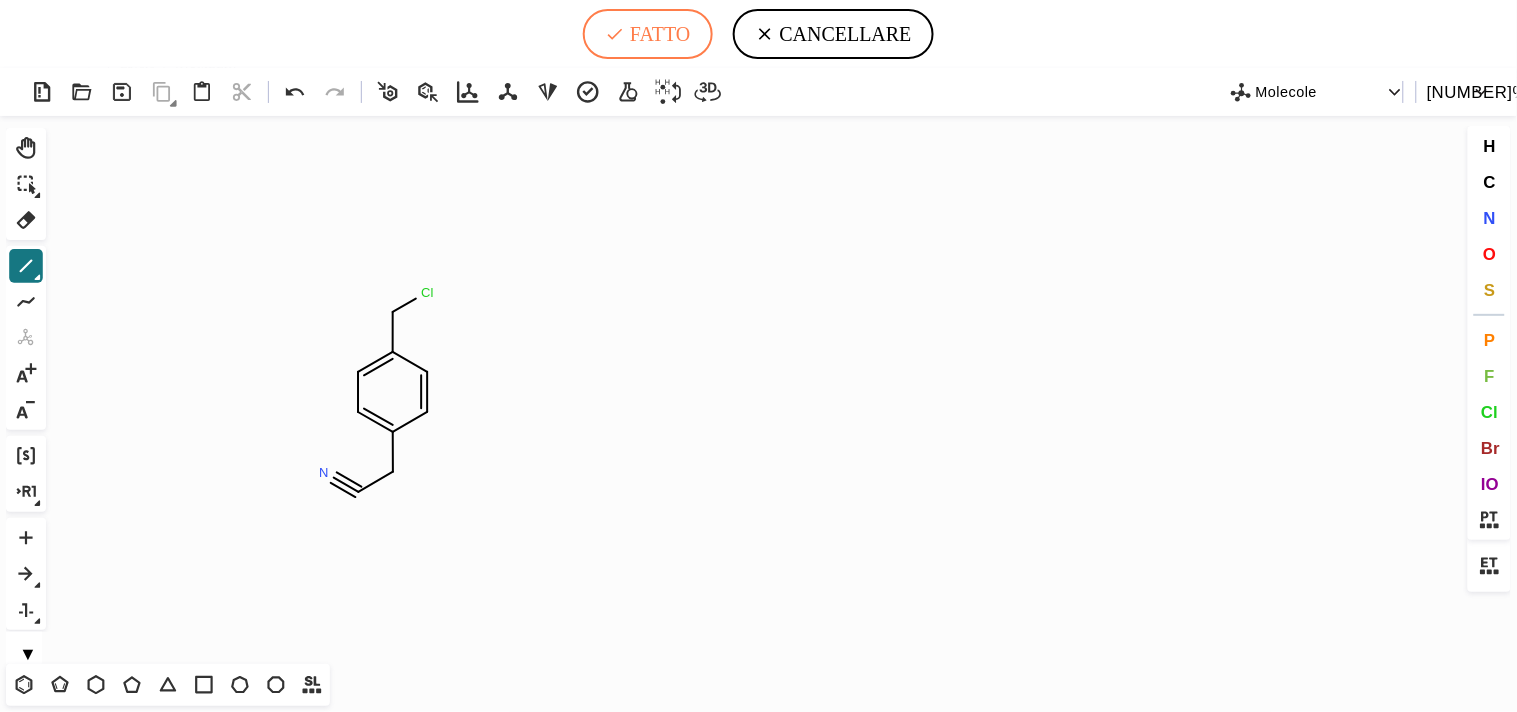 click on "FATTO" at bounding box center (647, 34) 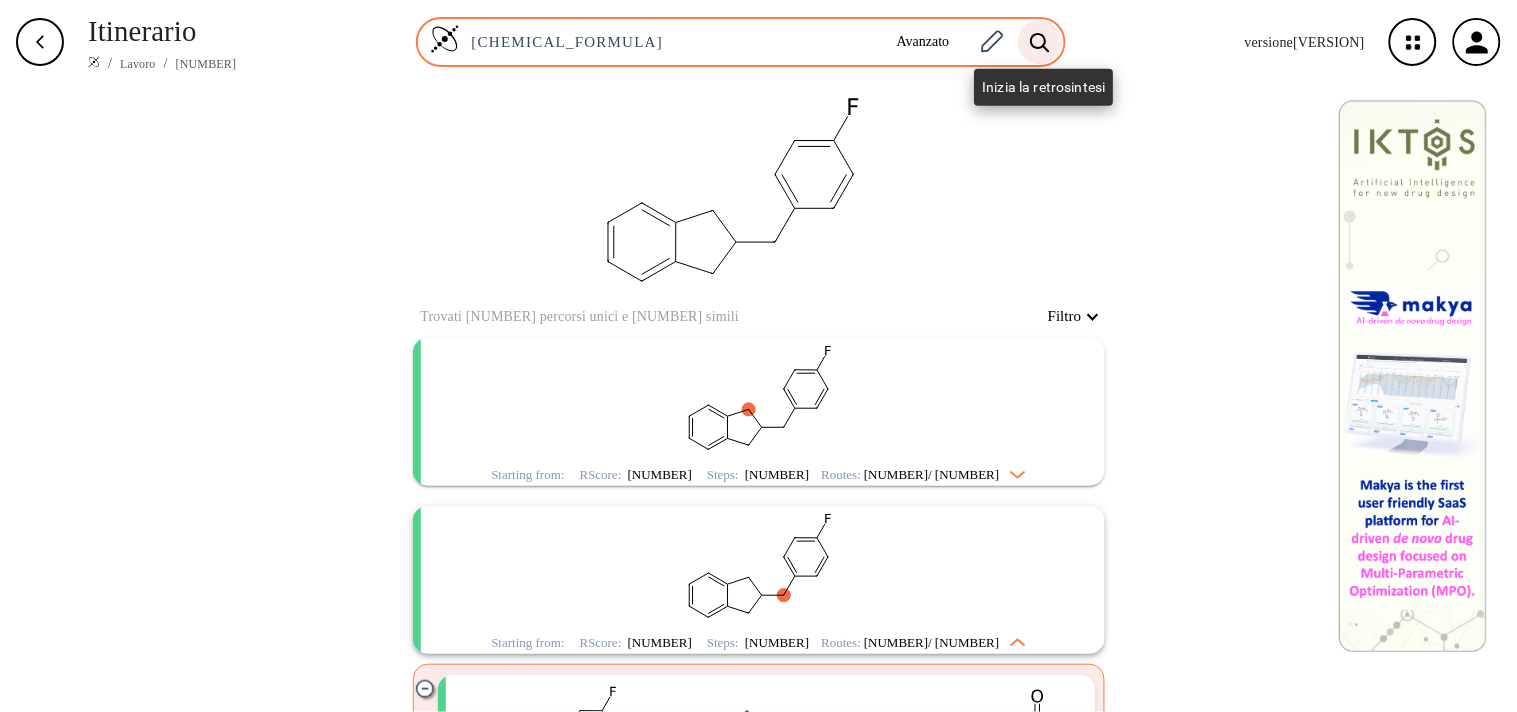 click at bounding box center [1040, 42] 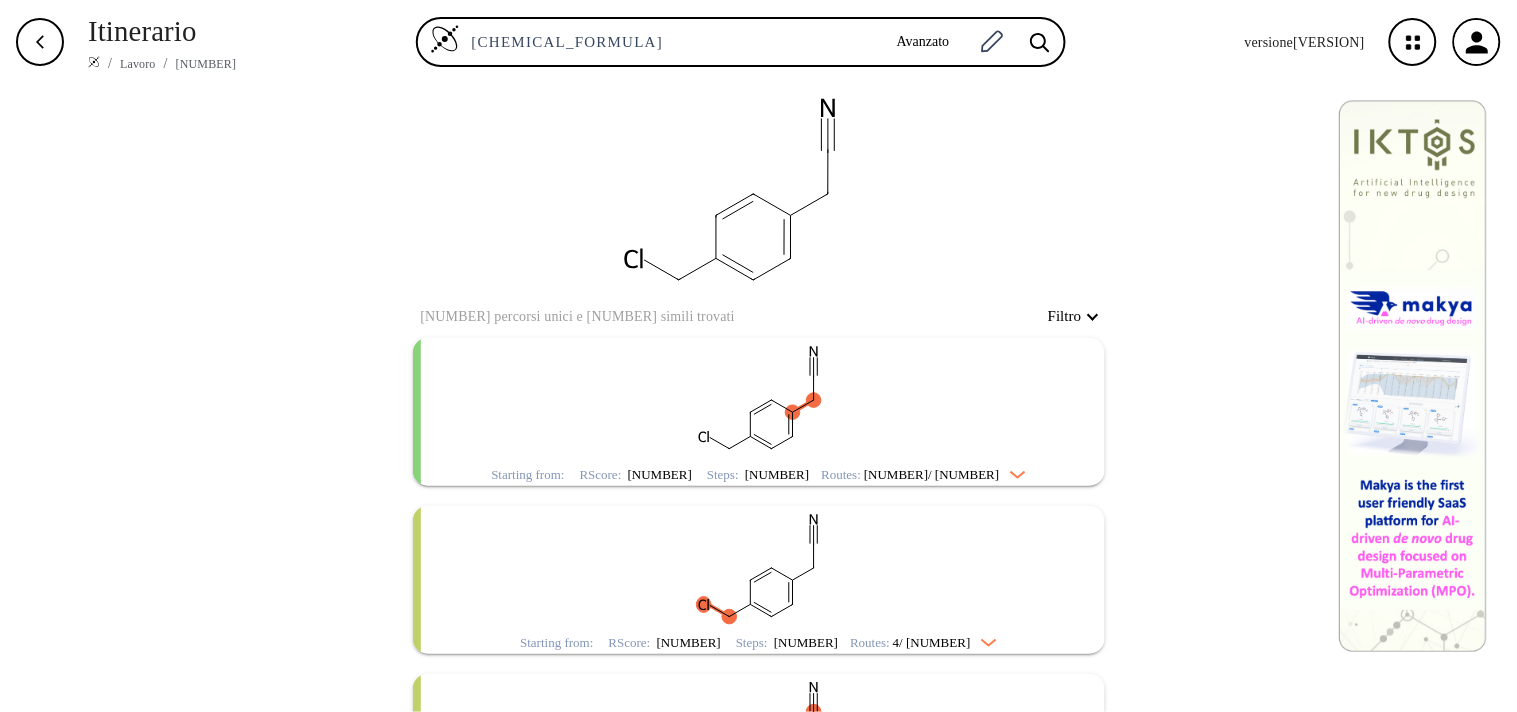 click at bounding box center [759, 400] 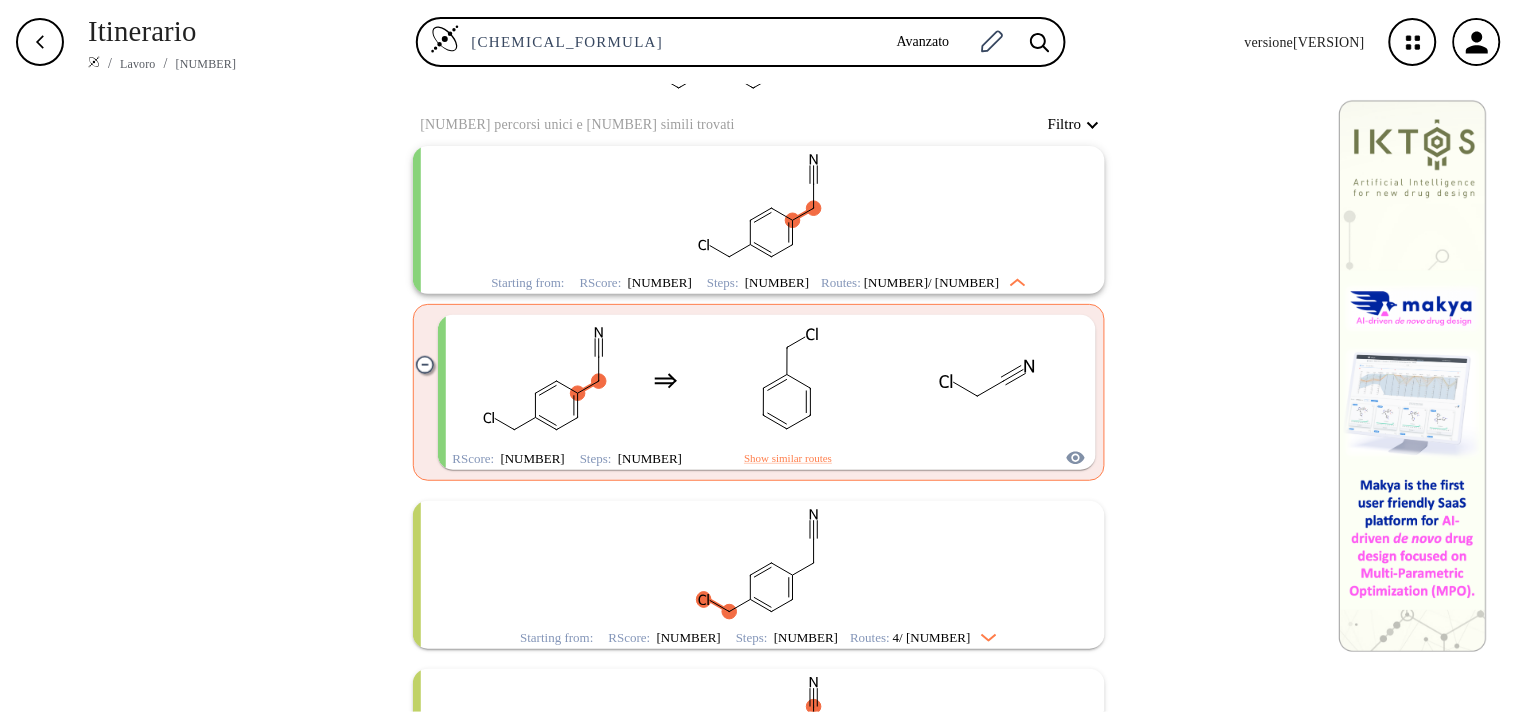 scroll, scrollTop: 195, scrollLeft: 0, axis: vertical 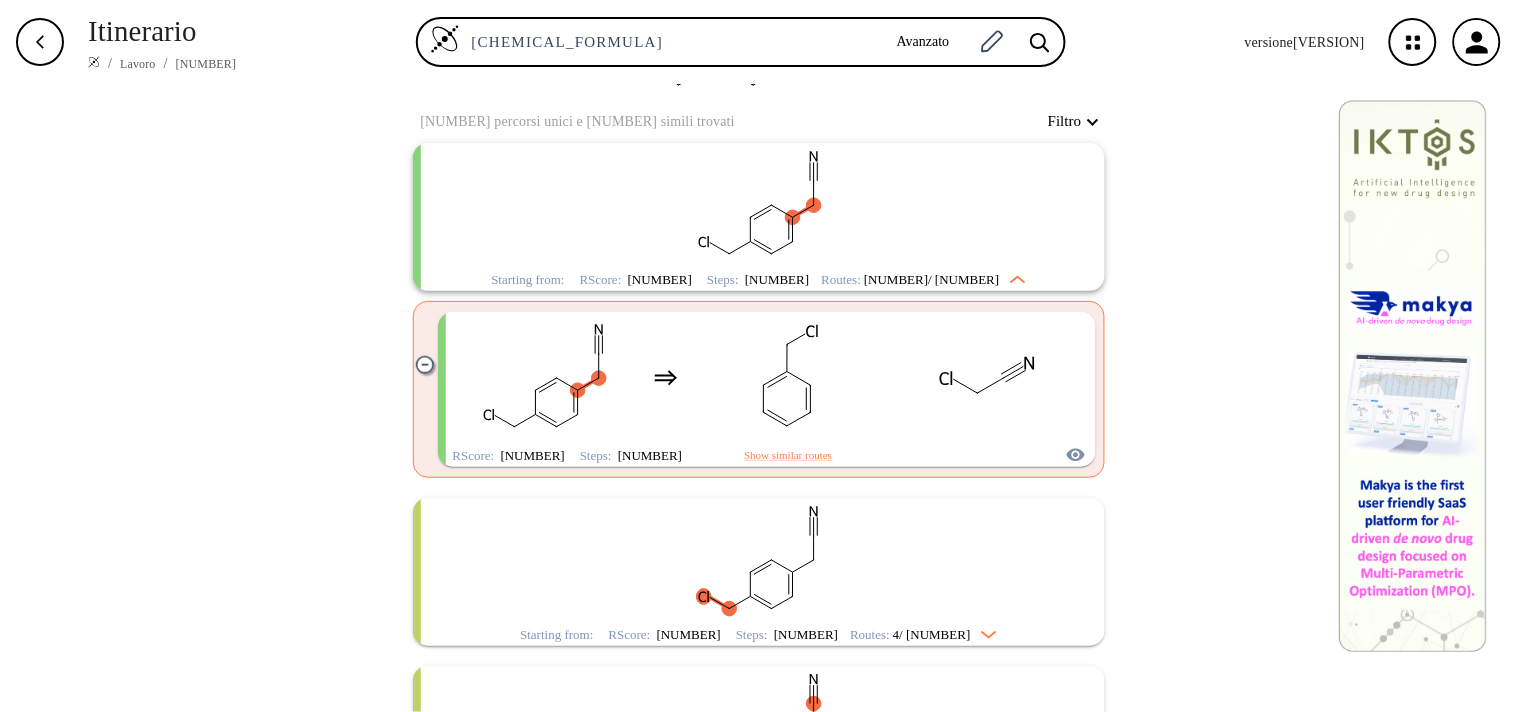 click at bounding box center [759, 560] 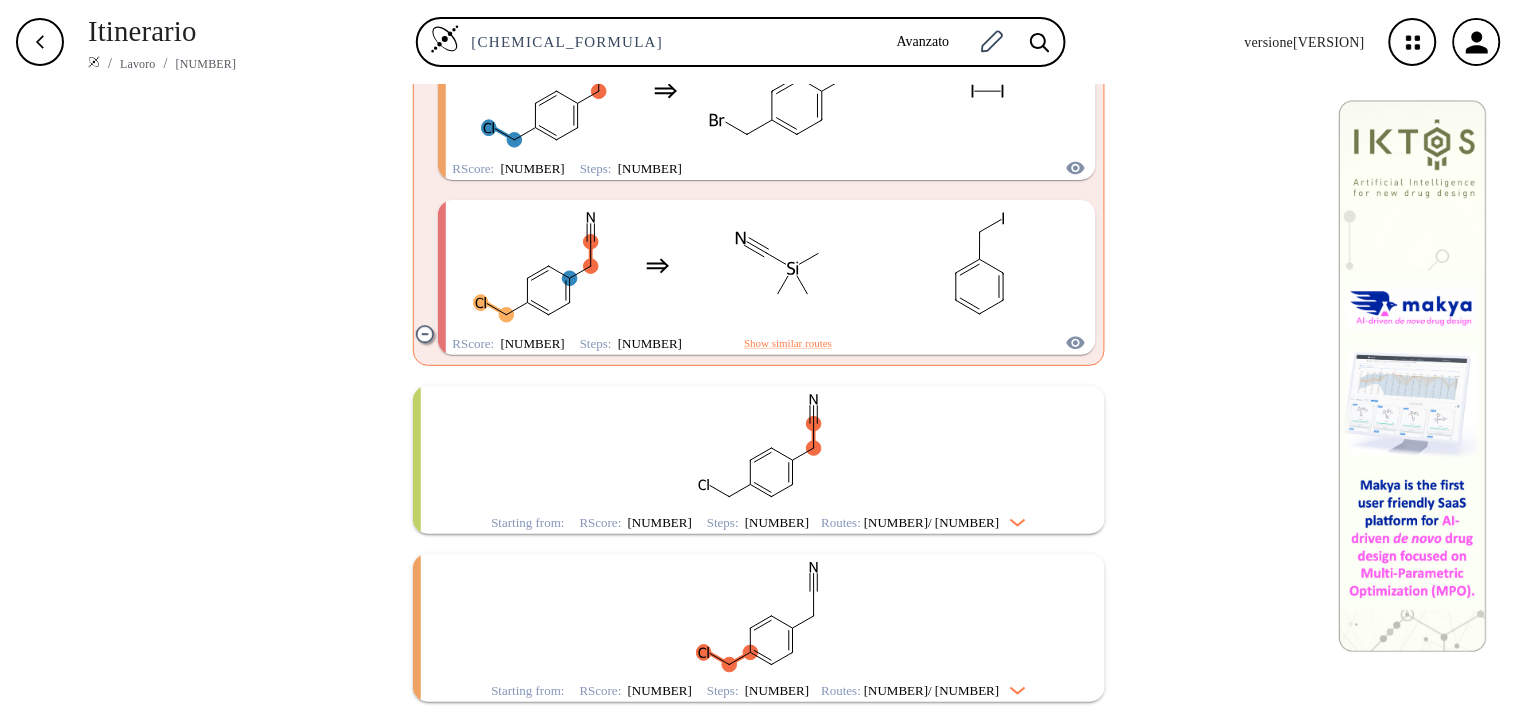 scroll, scrollTop: 1238, scrollLeft: 0, axis: vertical 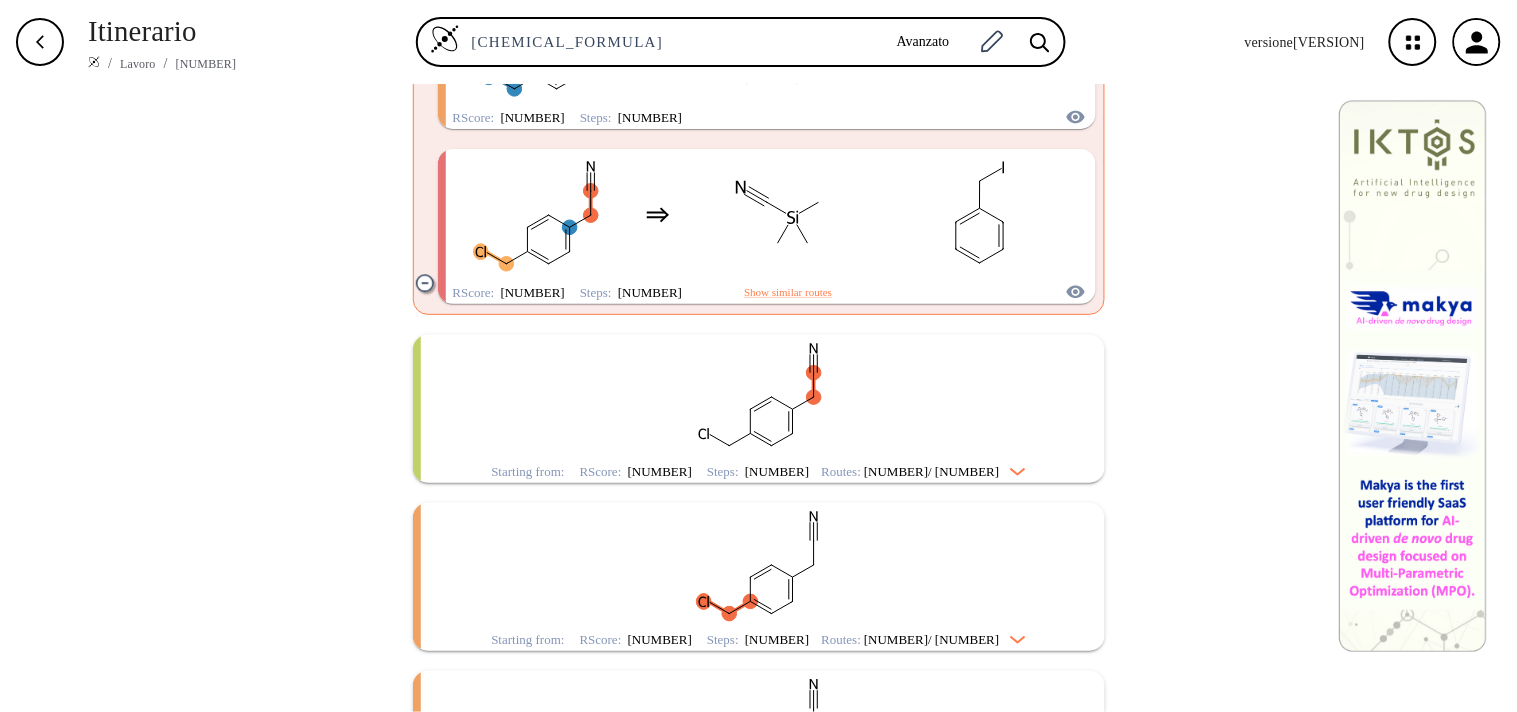 click on "Starting from: RScore :   [NUMBER]   Steps :   [NUMBER]   Routes:   [NUMBER]  / [NUMBER]" at bounding box center [759, 409] 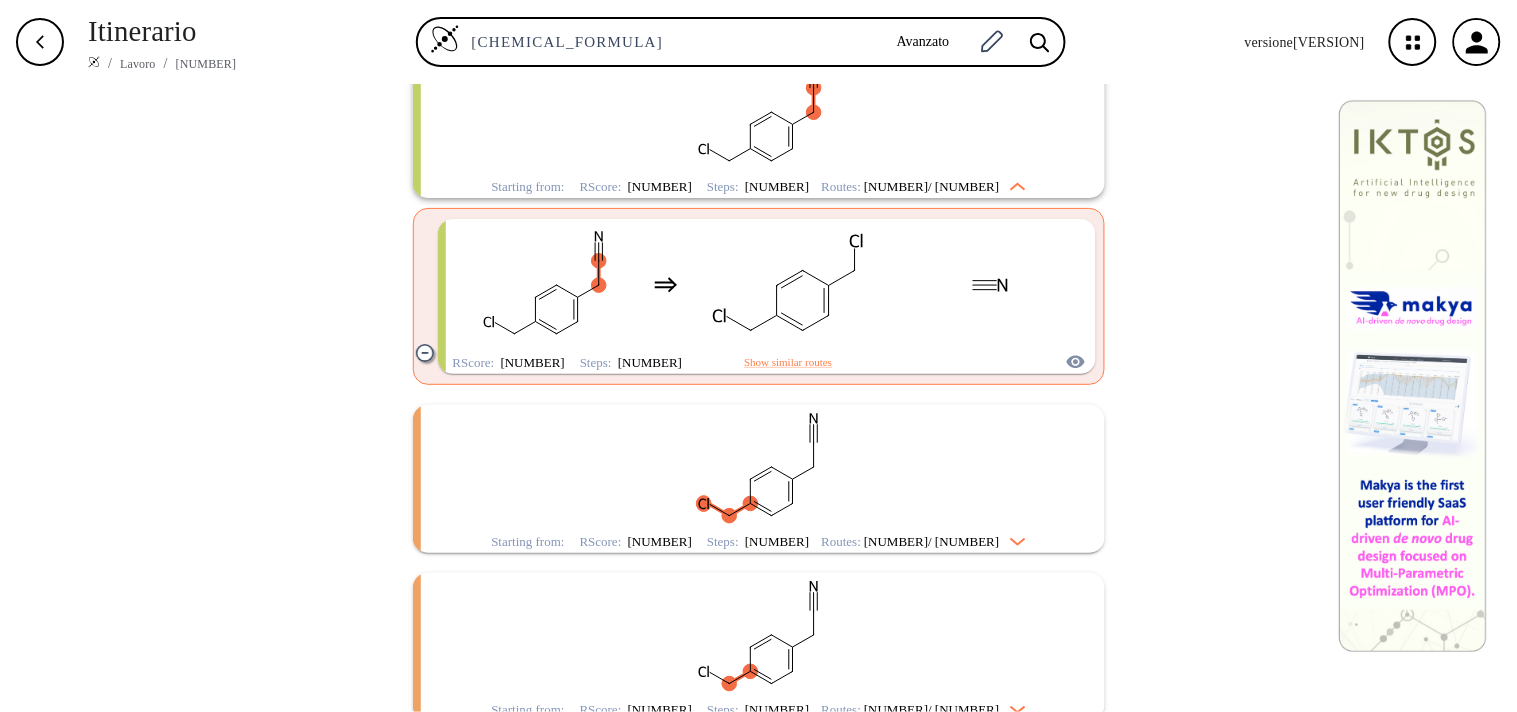scroll, scrollTop: 1537, scrollLeft: 0, axis: vertical 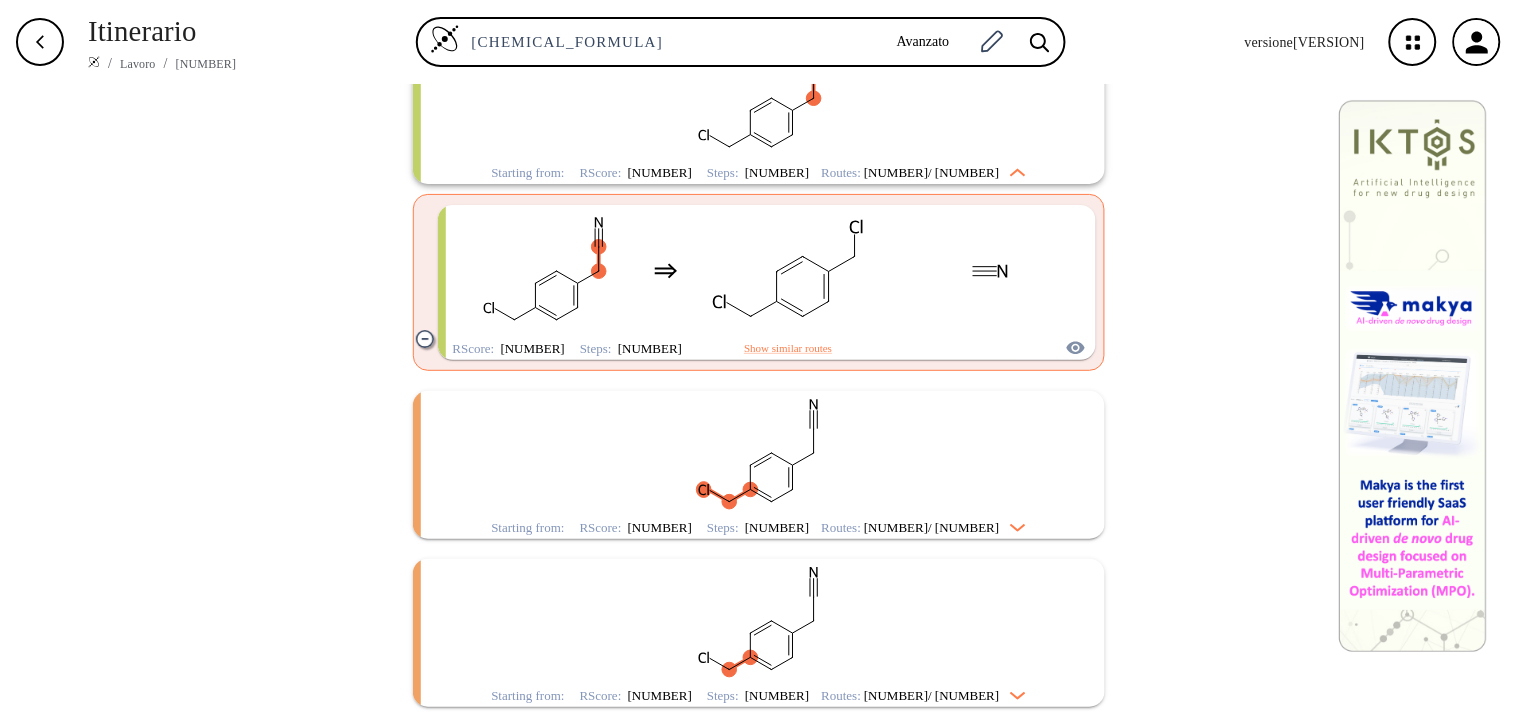 click at bounding box center (759, 453) 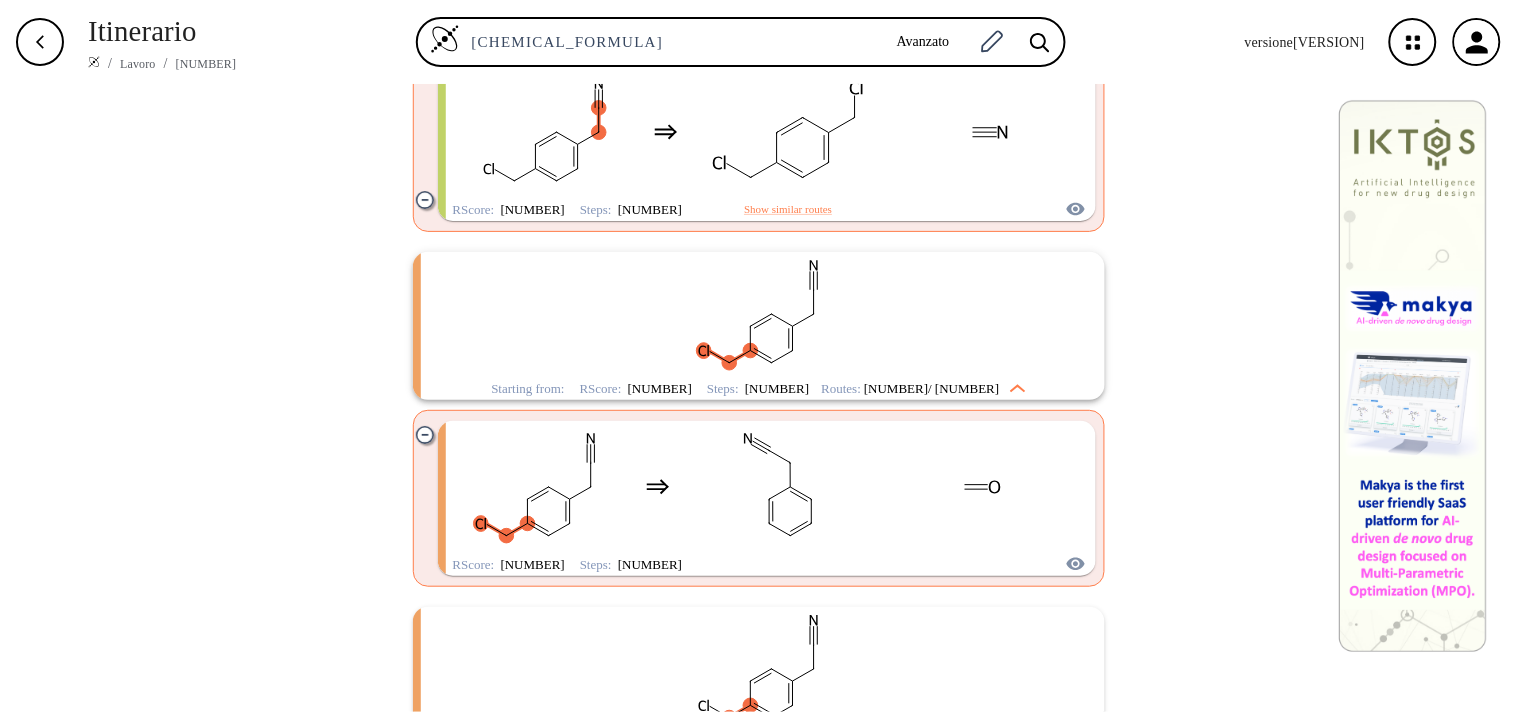 scroll, scrollTop: 1724, scrollLeft: 0, axis: vertical 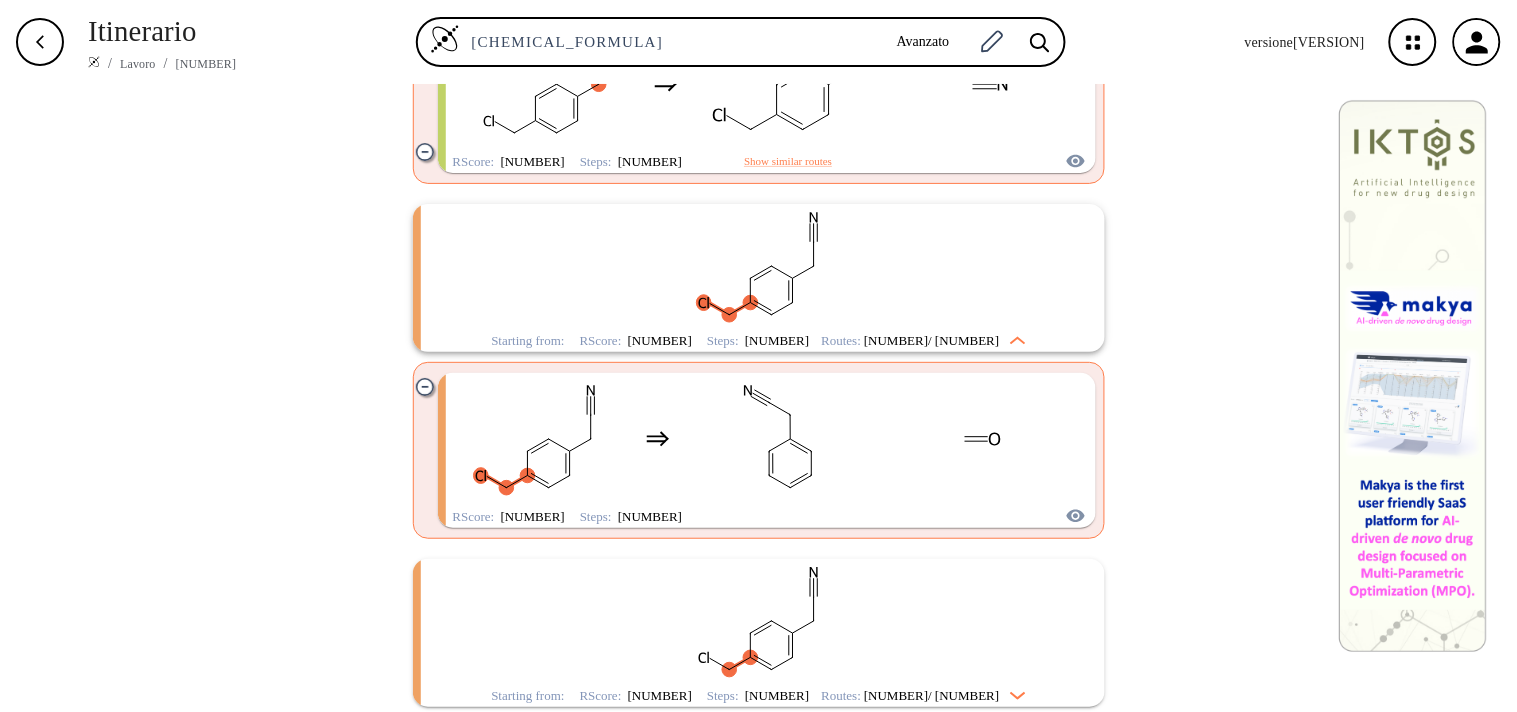 click at bounding box center [759, 621] 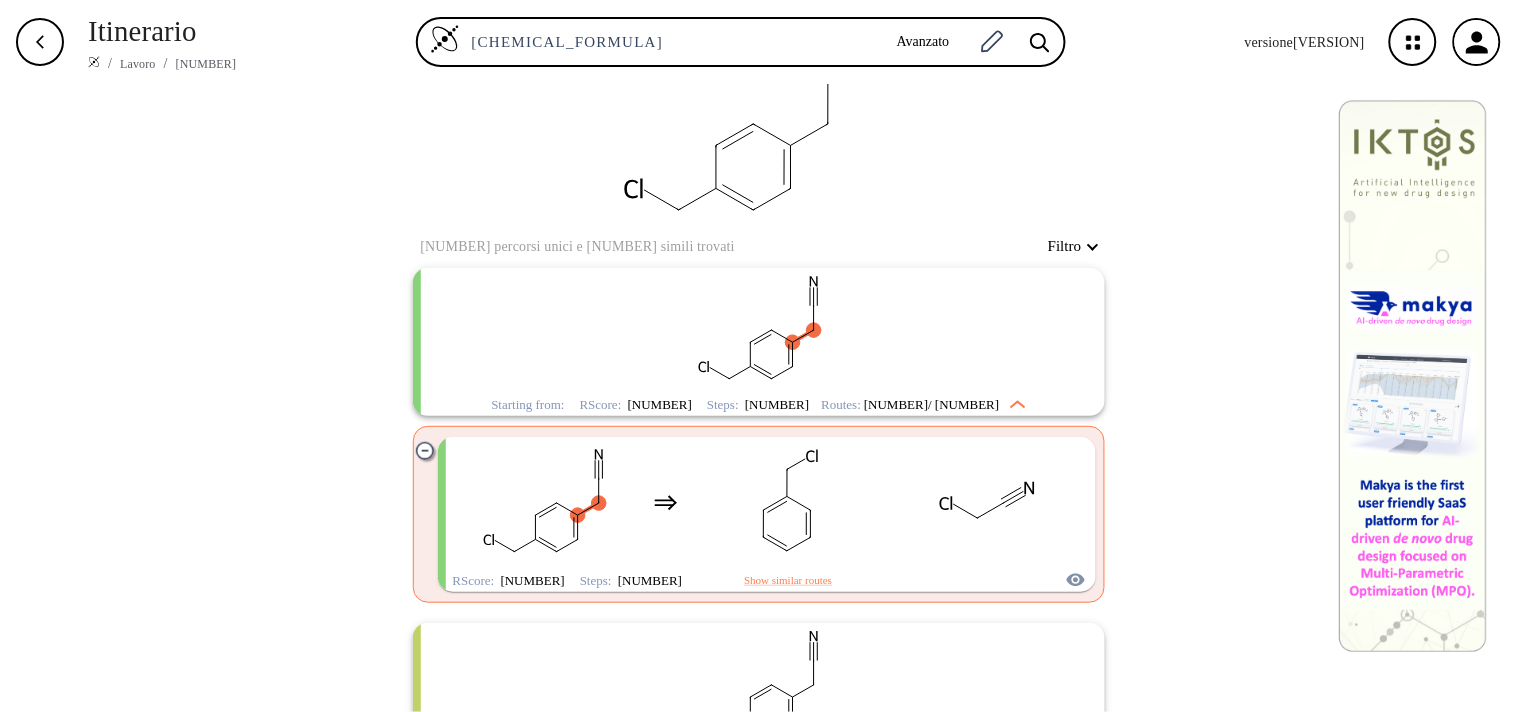 scroll, scrollTop: 207, scrollLeft: 0, axis: vertical 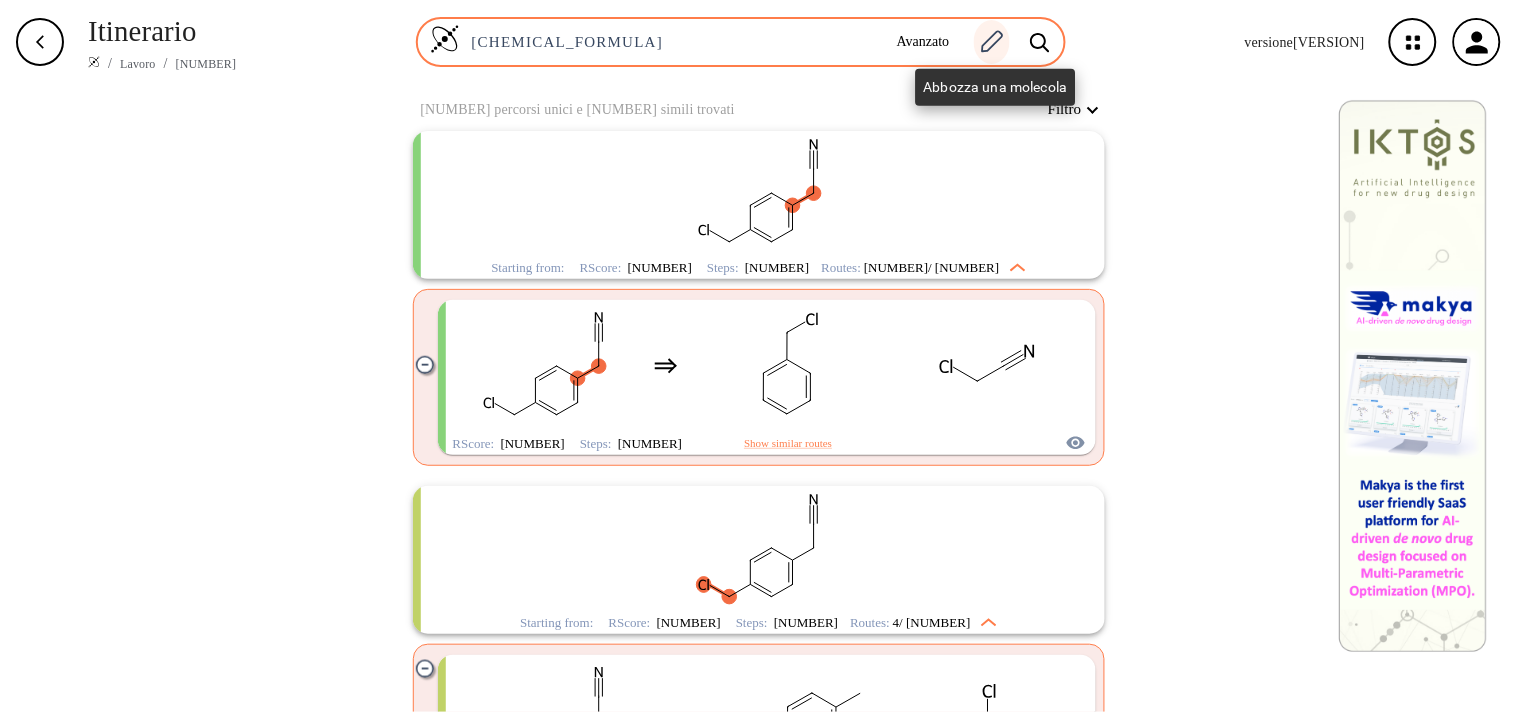 click at bounding box center [993, 41] 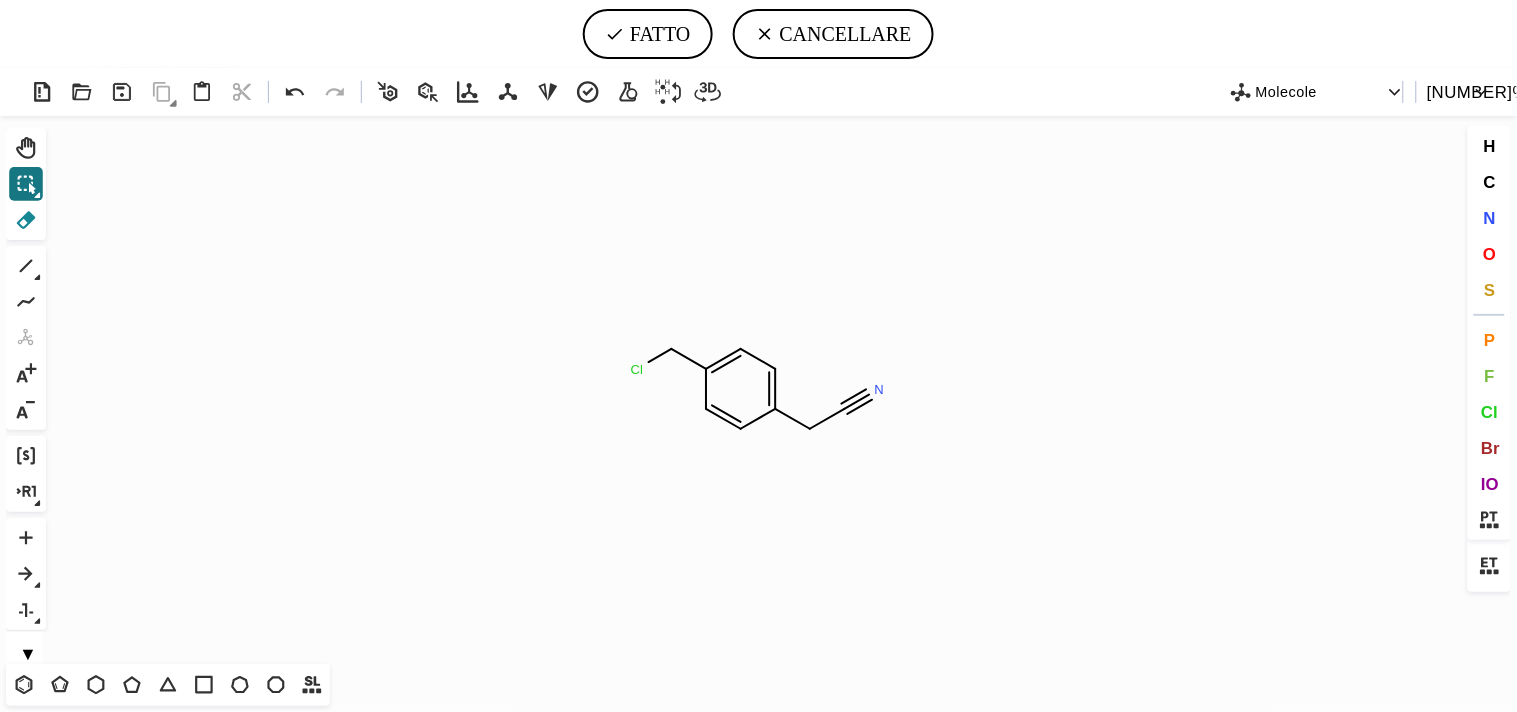 click at bounding box center (26, 220) 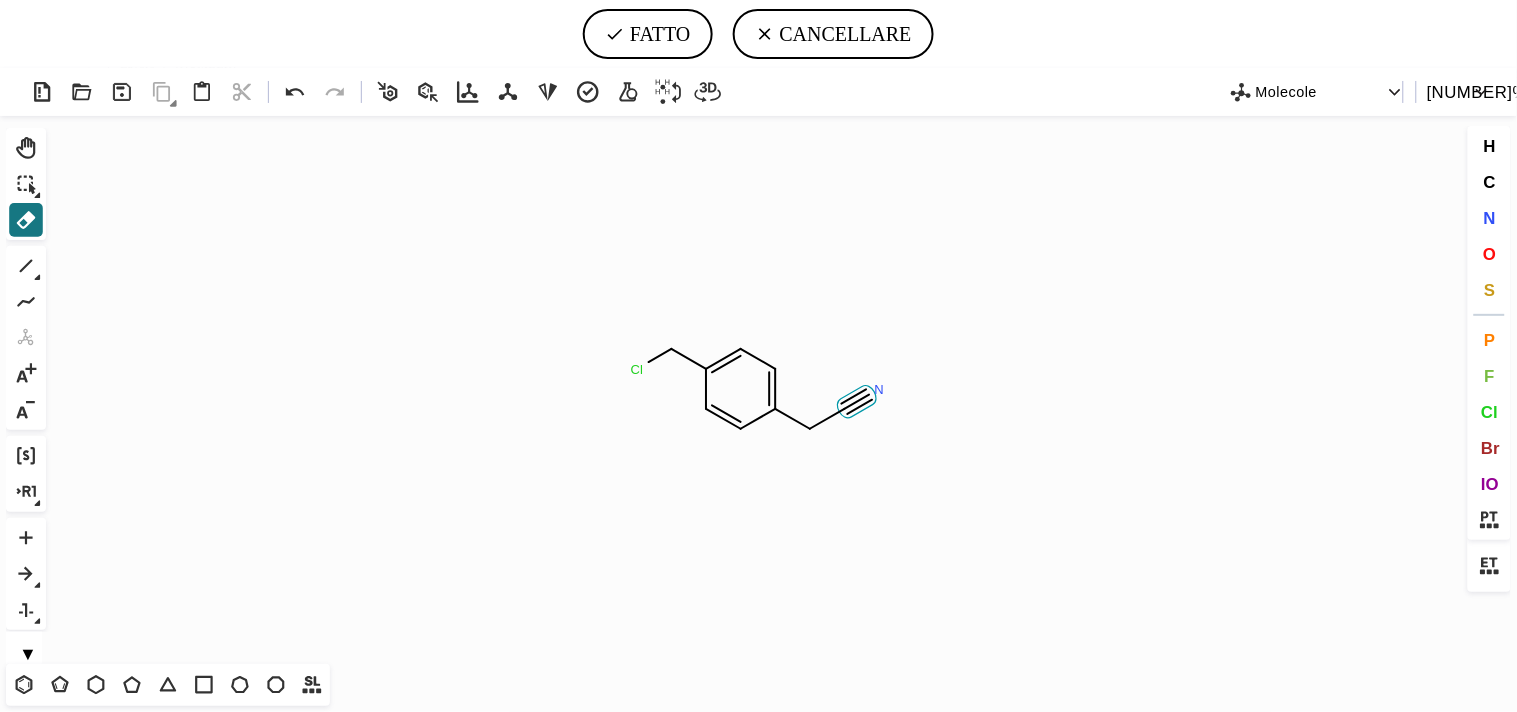 click at bounding box center [857, 402] 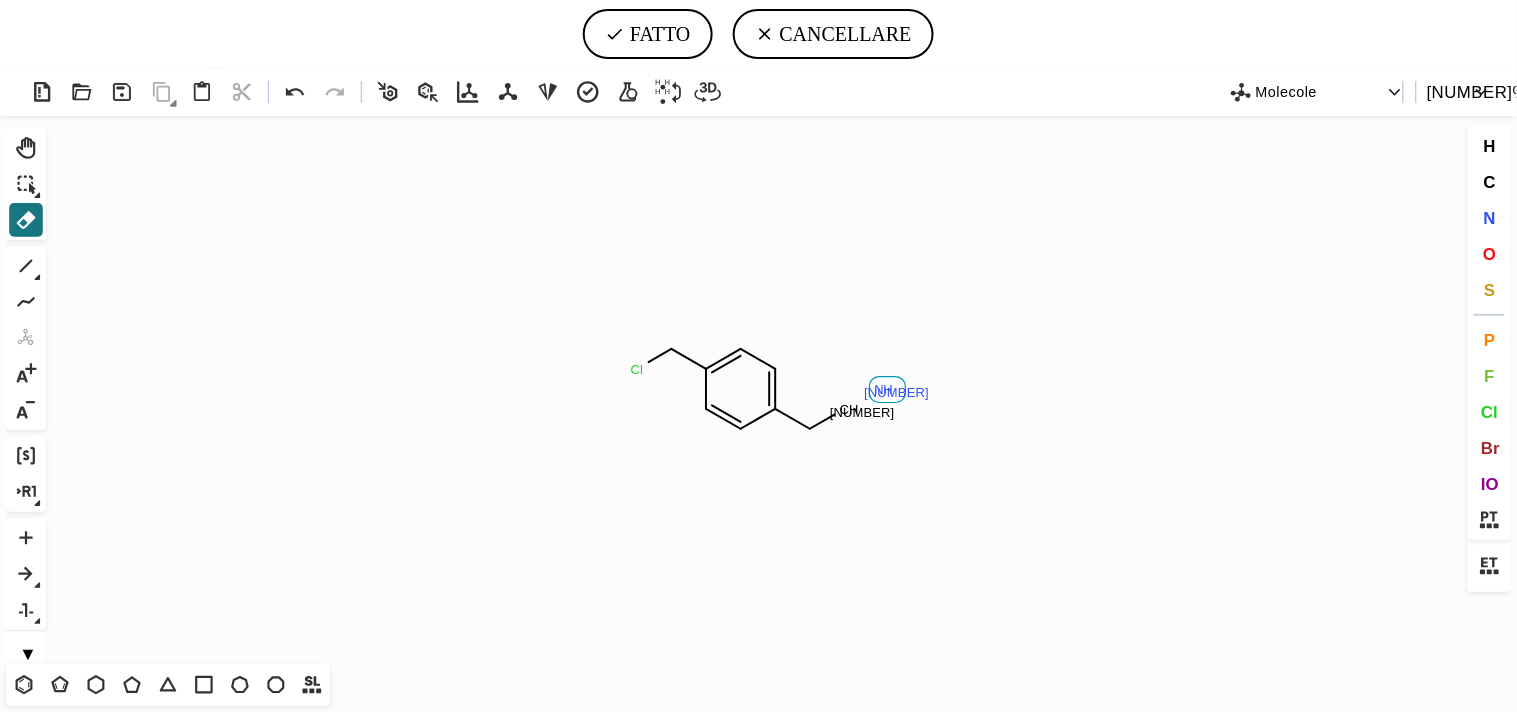 click on "N" at bounding box center (845, 409) 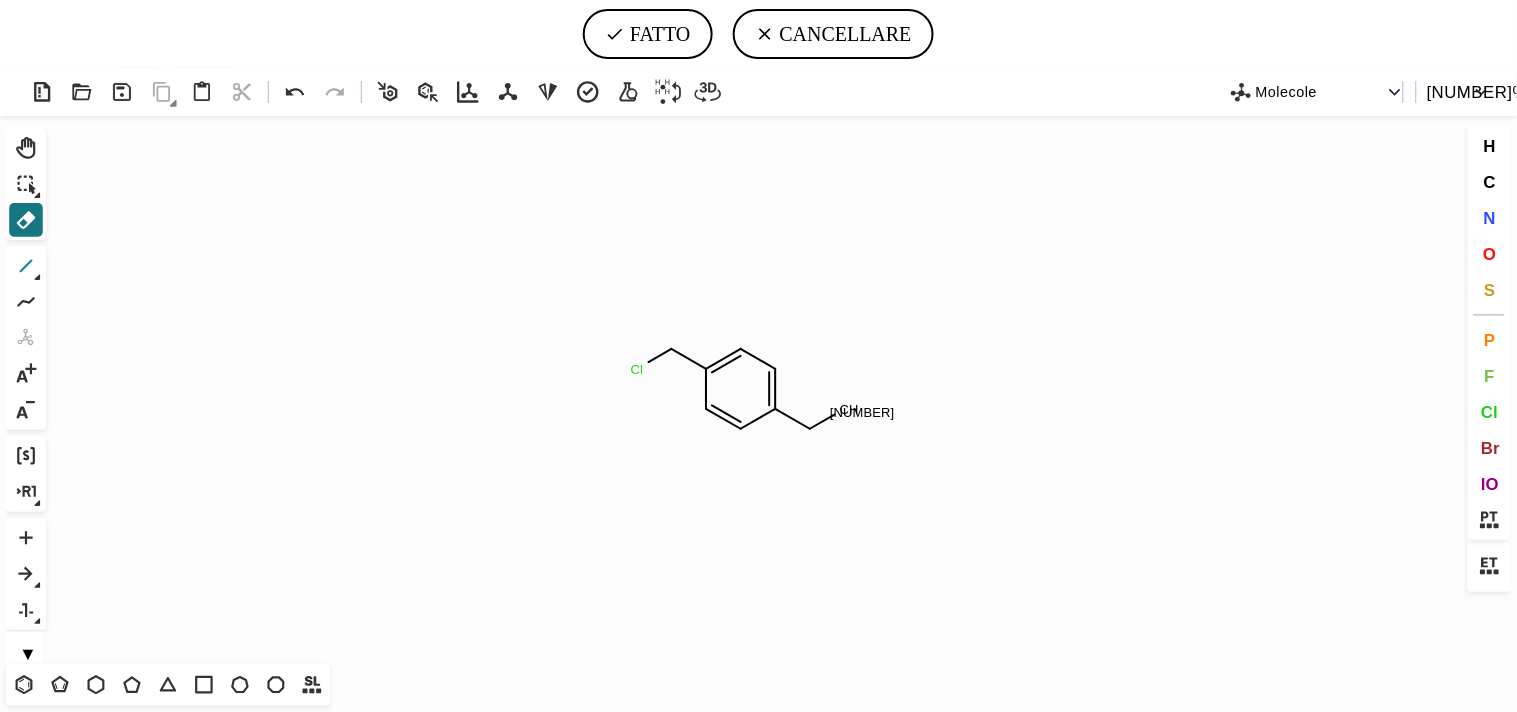 click at bounding box center [26, 266] 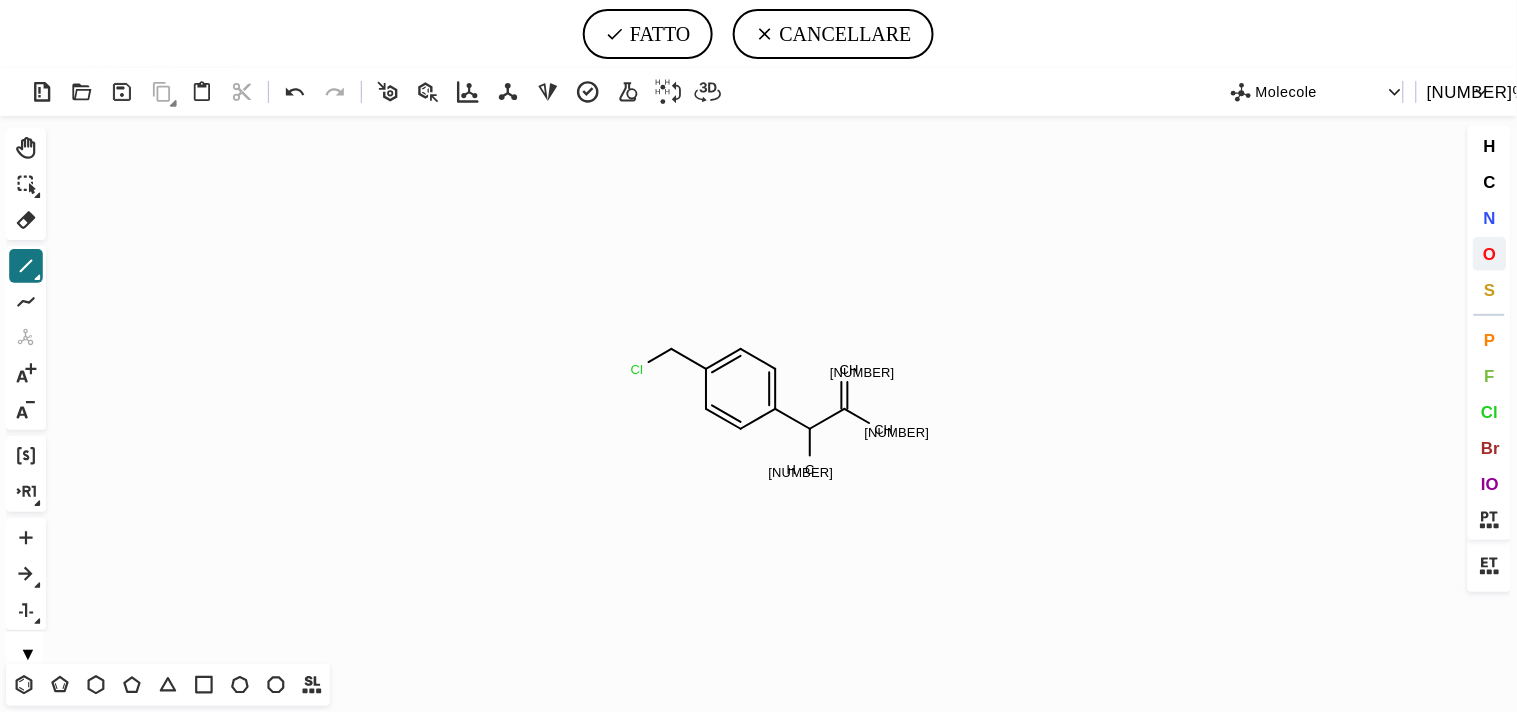 click on "O" at bounding box center (1489, 253) 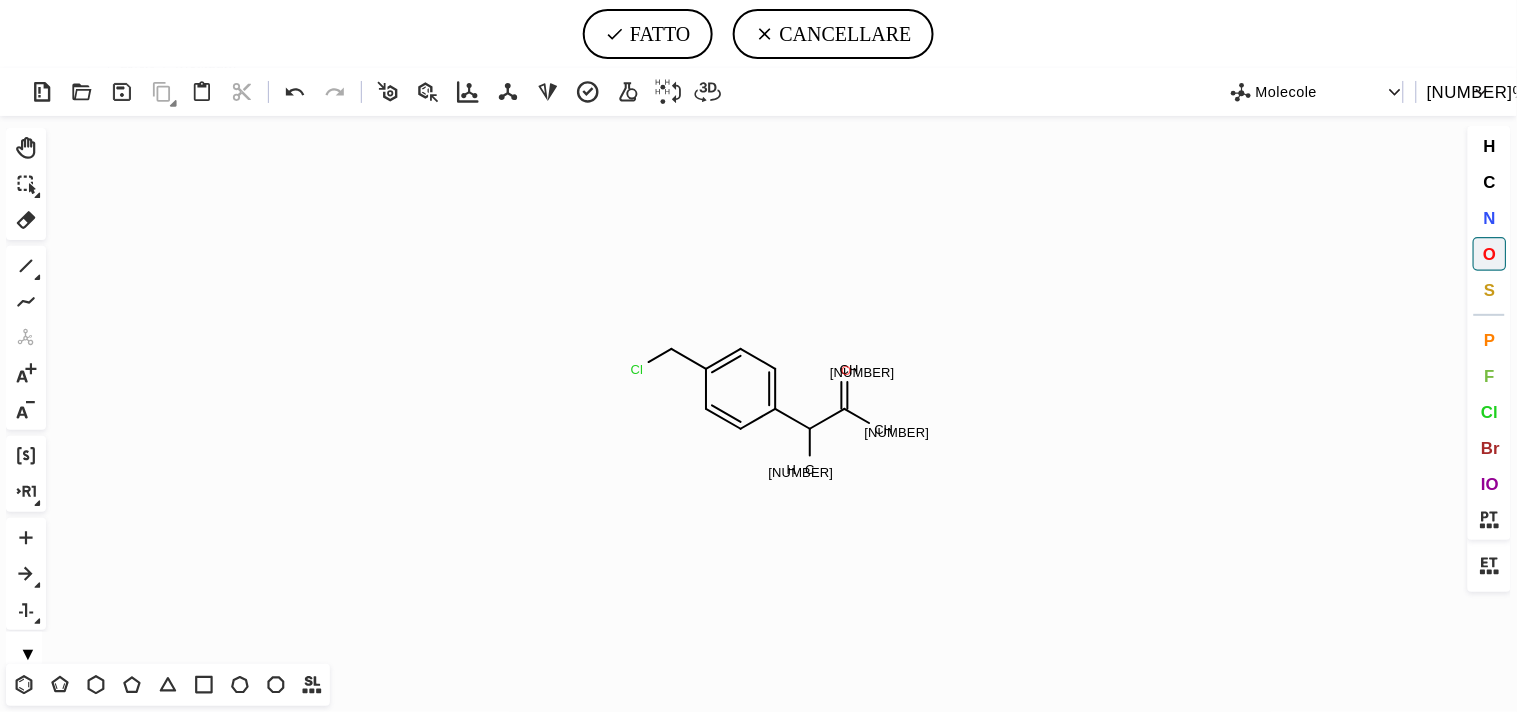click on "O" at bounding box center [845, 369] 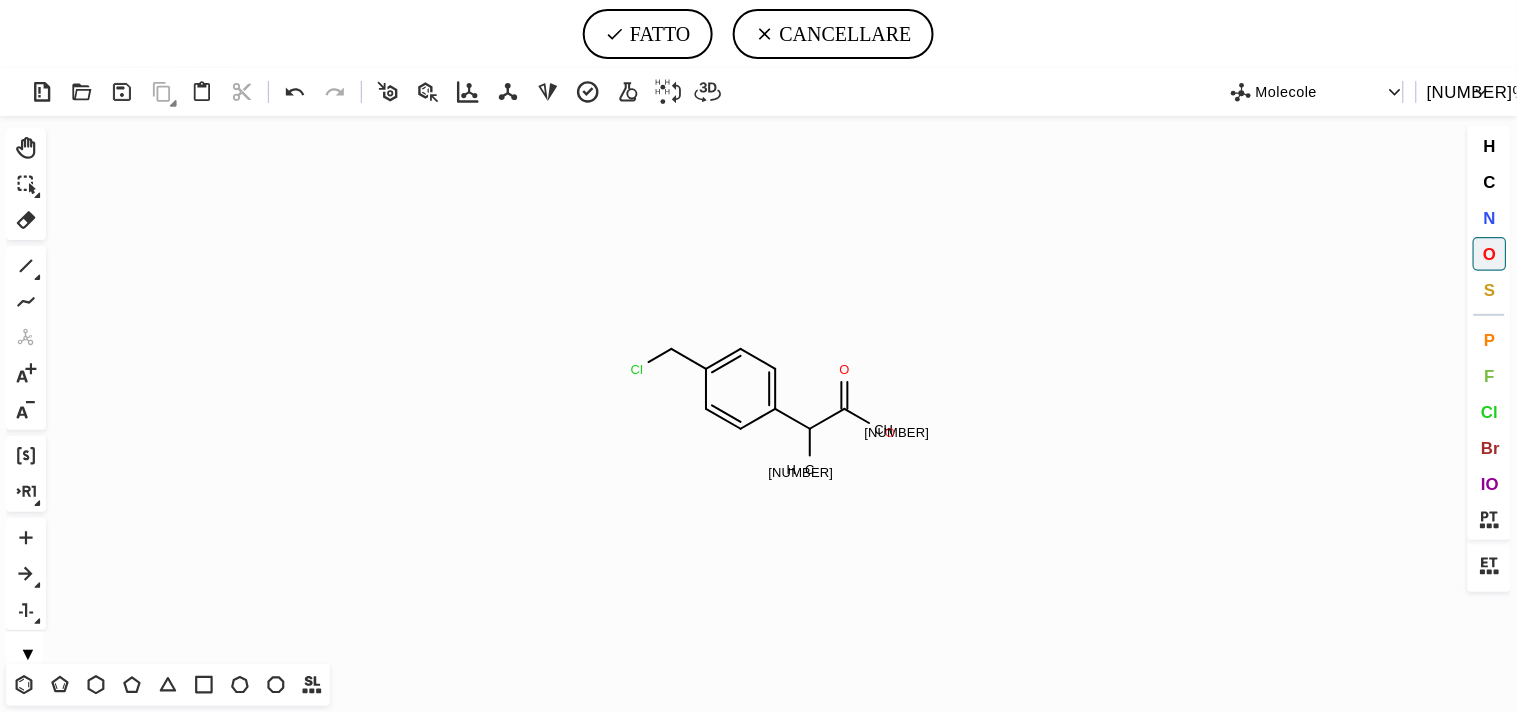click on "O" at bounding box center [845, 369] 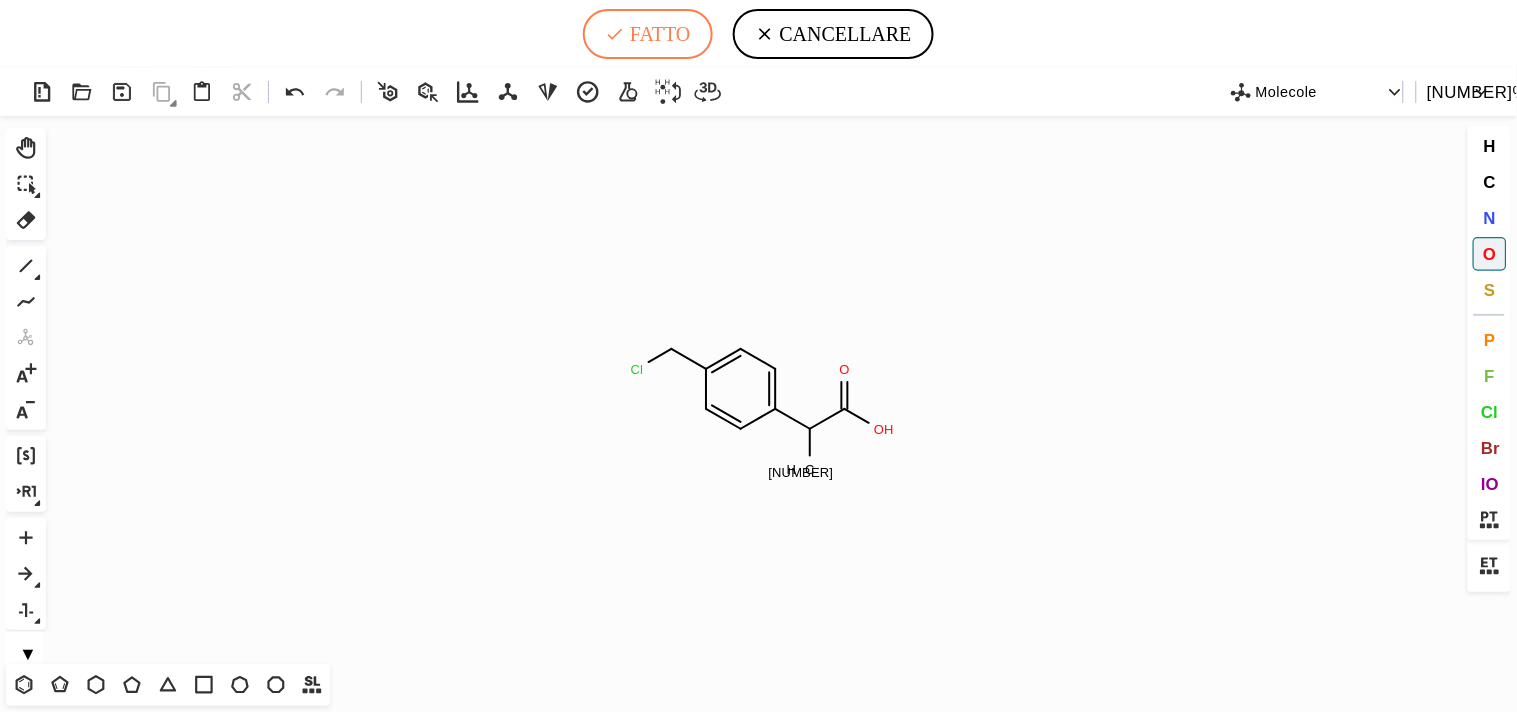 click on "FATTO" at bounding box center [647, 34] 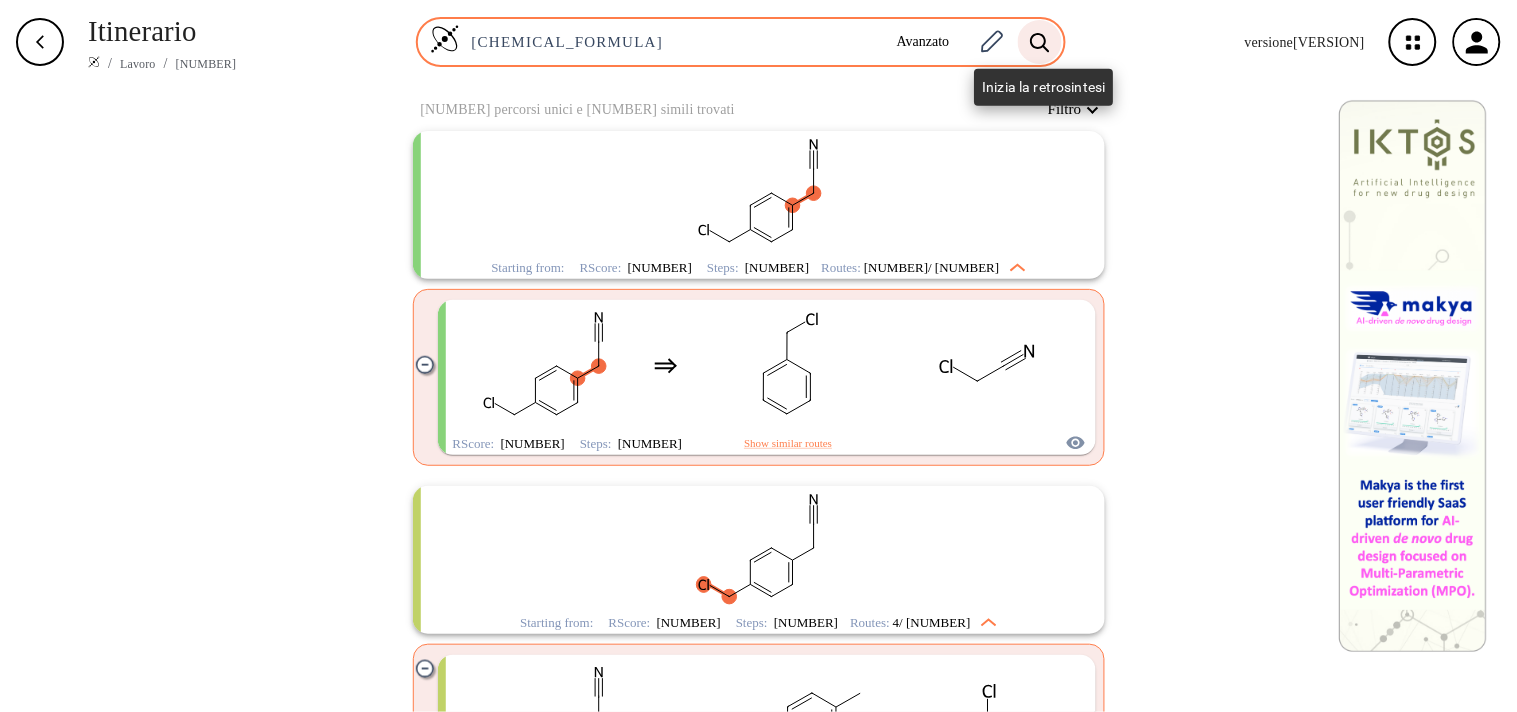 click at bounding box center [1039, 41] 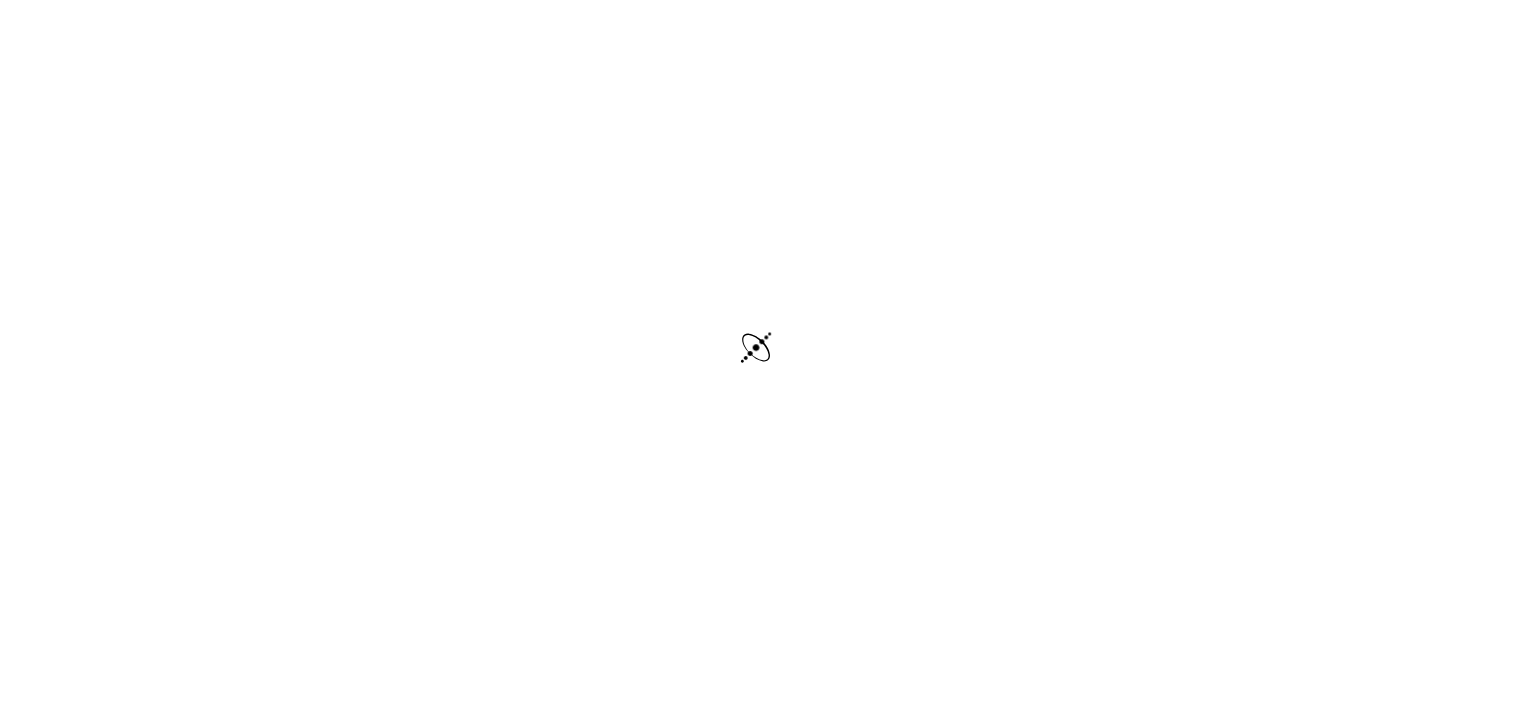 scroll, scrollTop: 0, scrollLeft: 0, axis: both 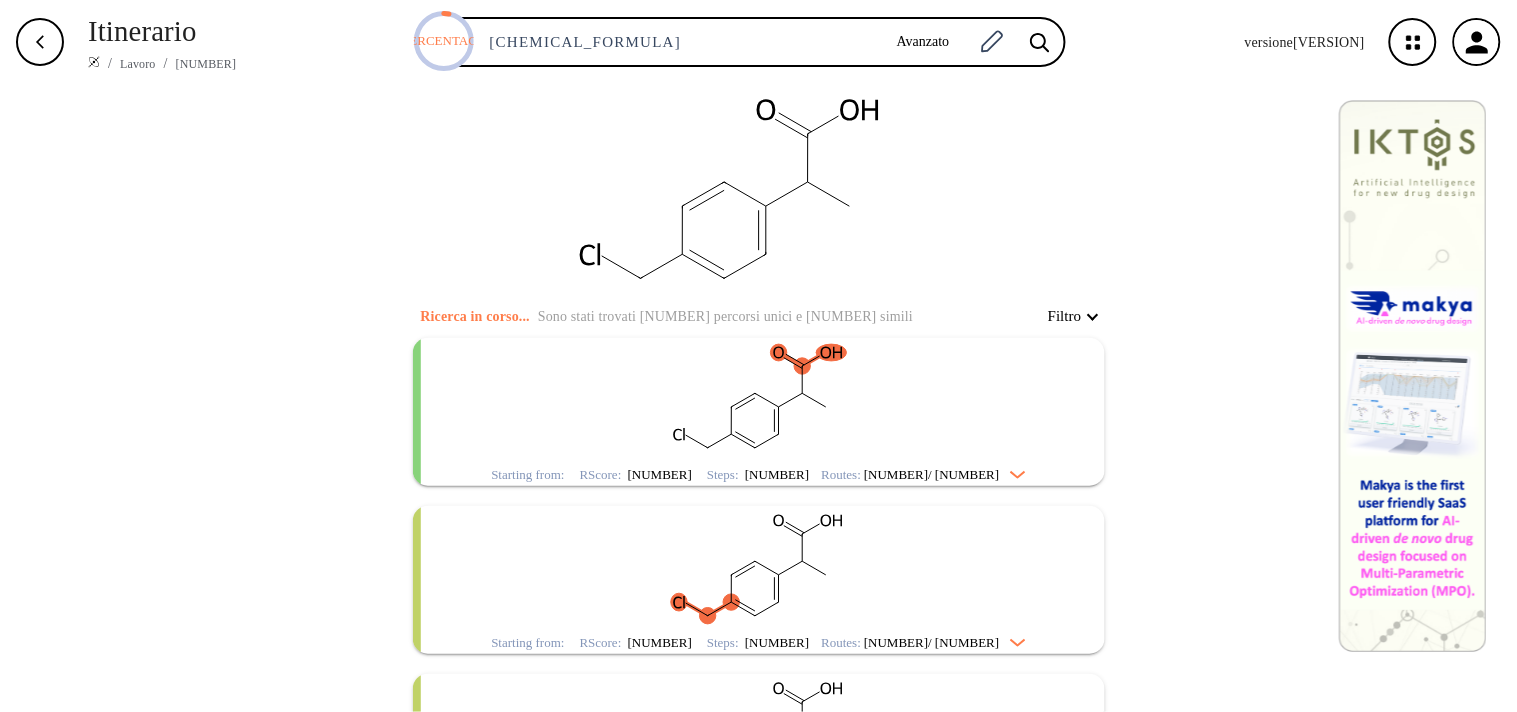 click at bounding box center (759, 400) 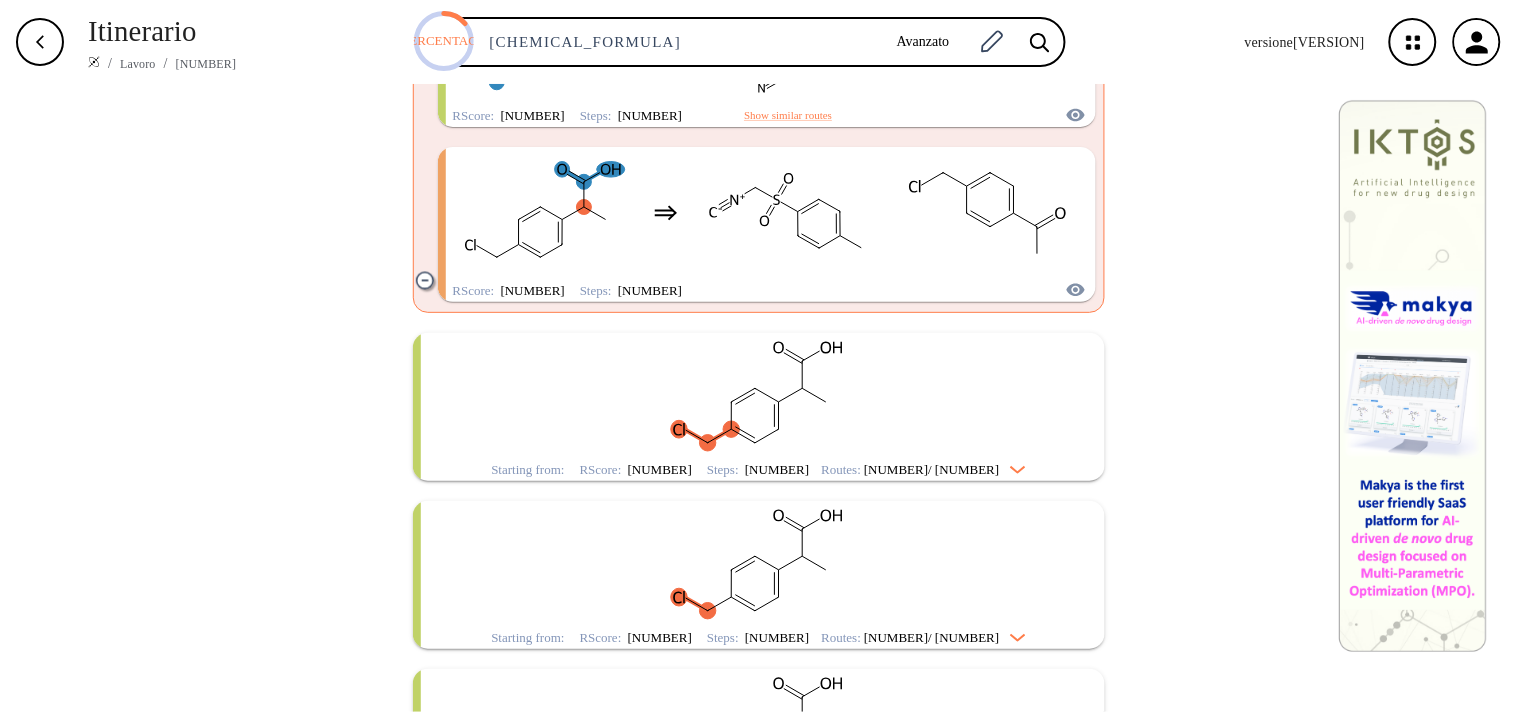 scroll, scrollTop: 703, scrollLeft: 0, axis: vertical 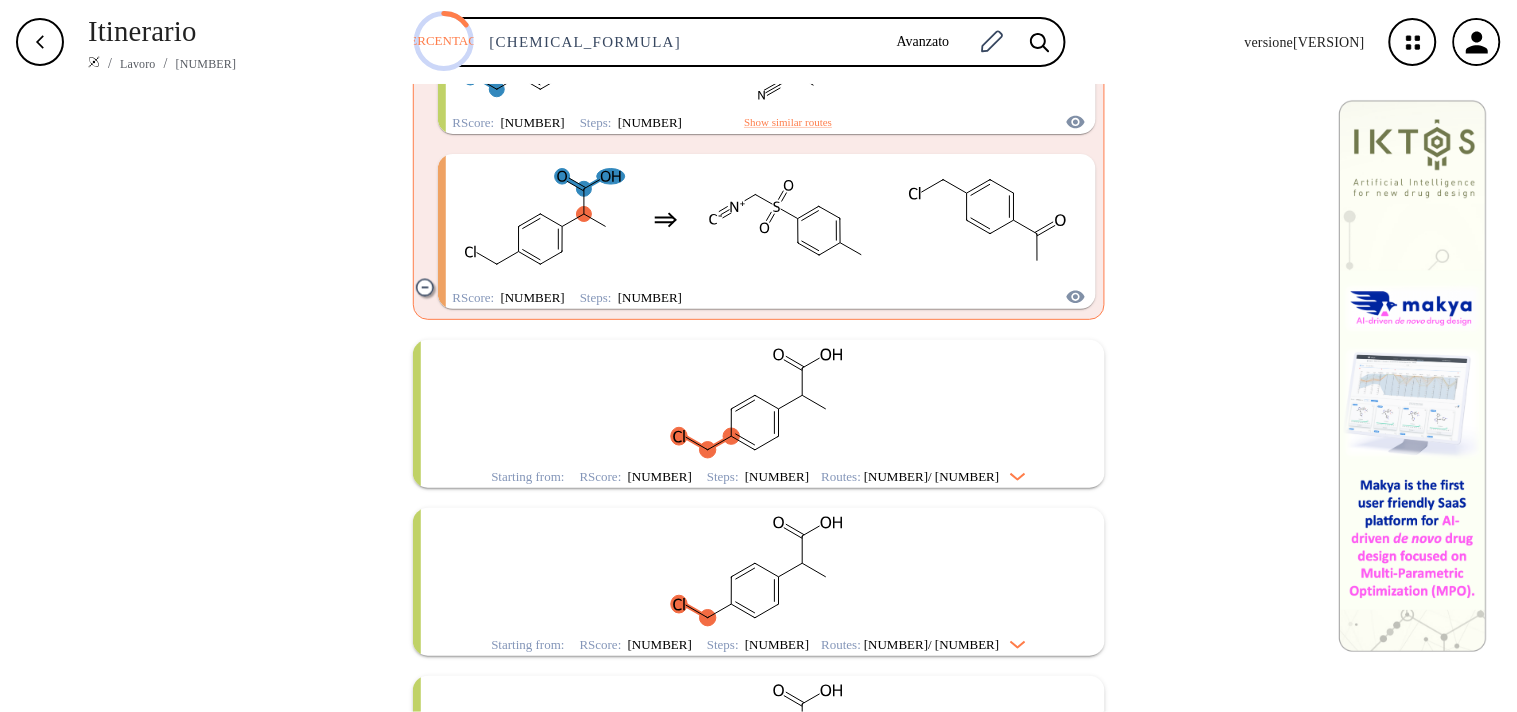 click at bounding box center [759, 402] 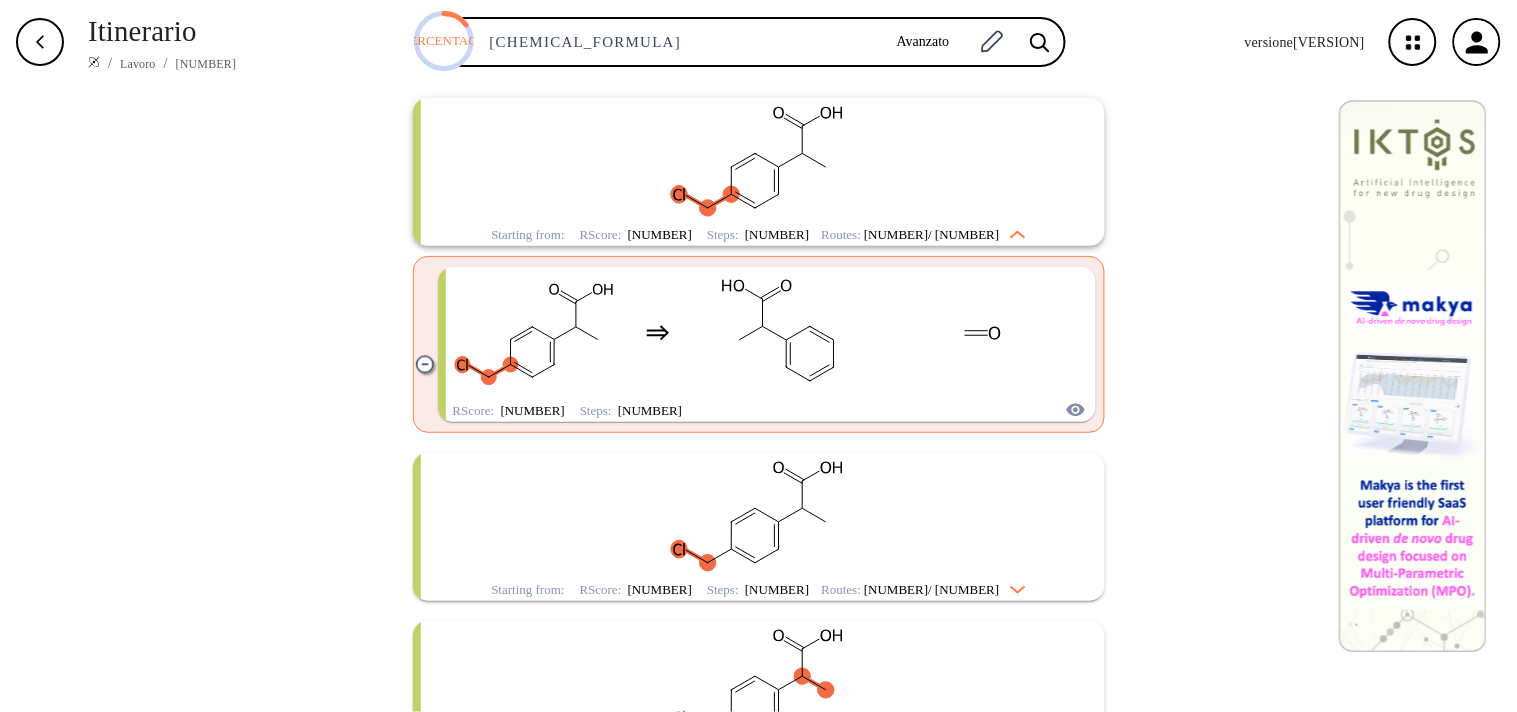 scroll, scrollTop: 1011, scrollLeft: 0, axis: vertical 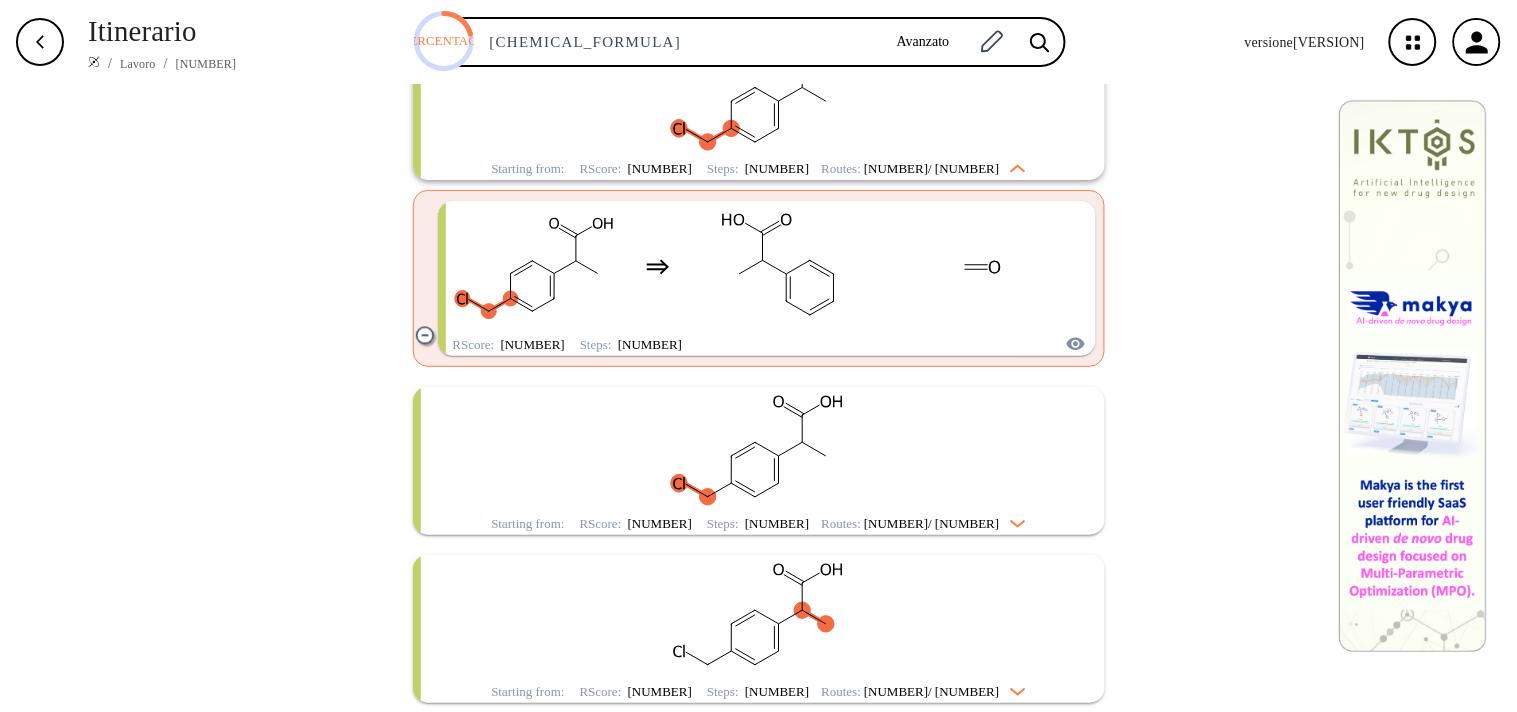 click on "Starting from: RScore :   [NUMBER]   Steps :   [NUMBER]   Routes:   [NUMBER]  / [NUMBER]" at bounding box center (759, 461) 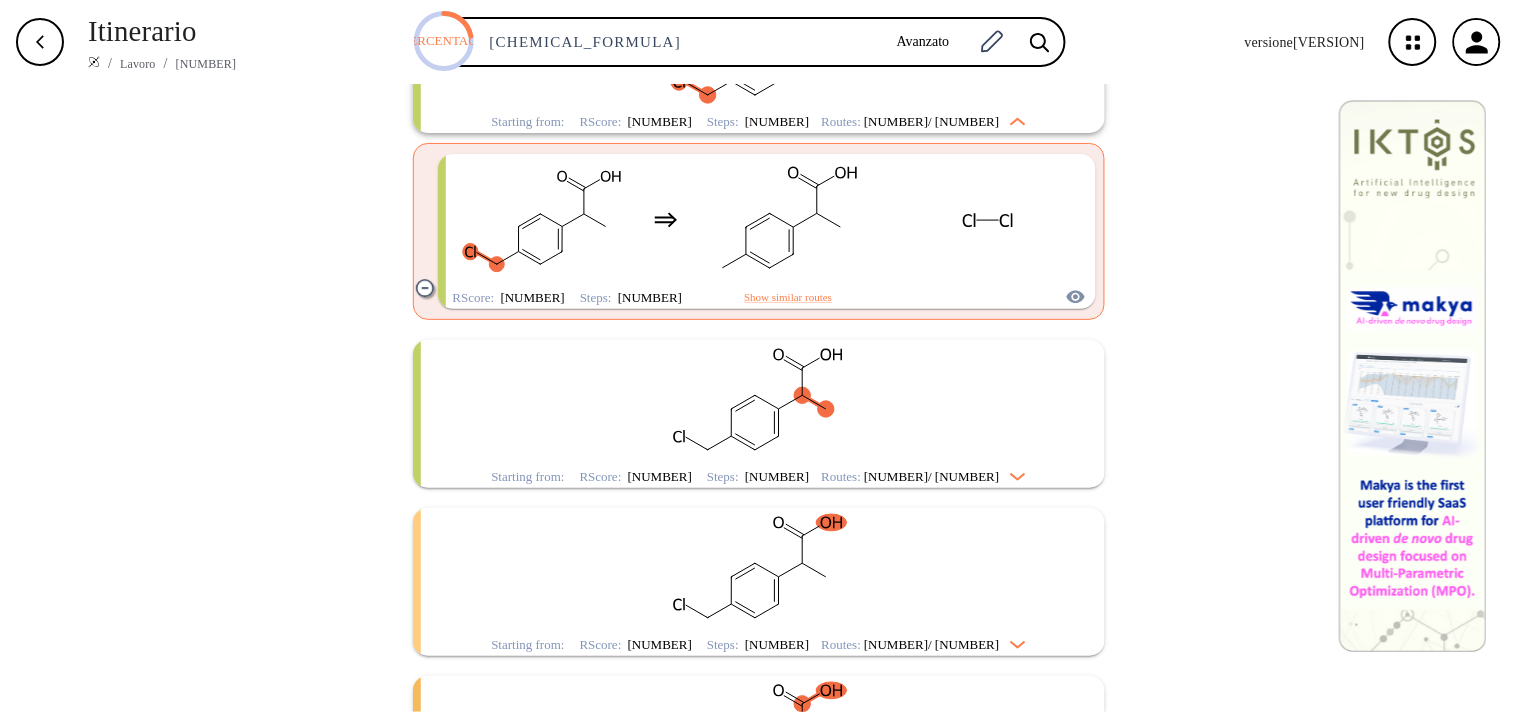scroll, scrollTop: 1425, scrollLeft: 0, axis: vertical 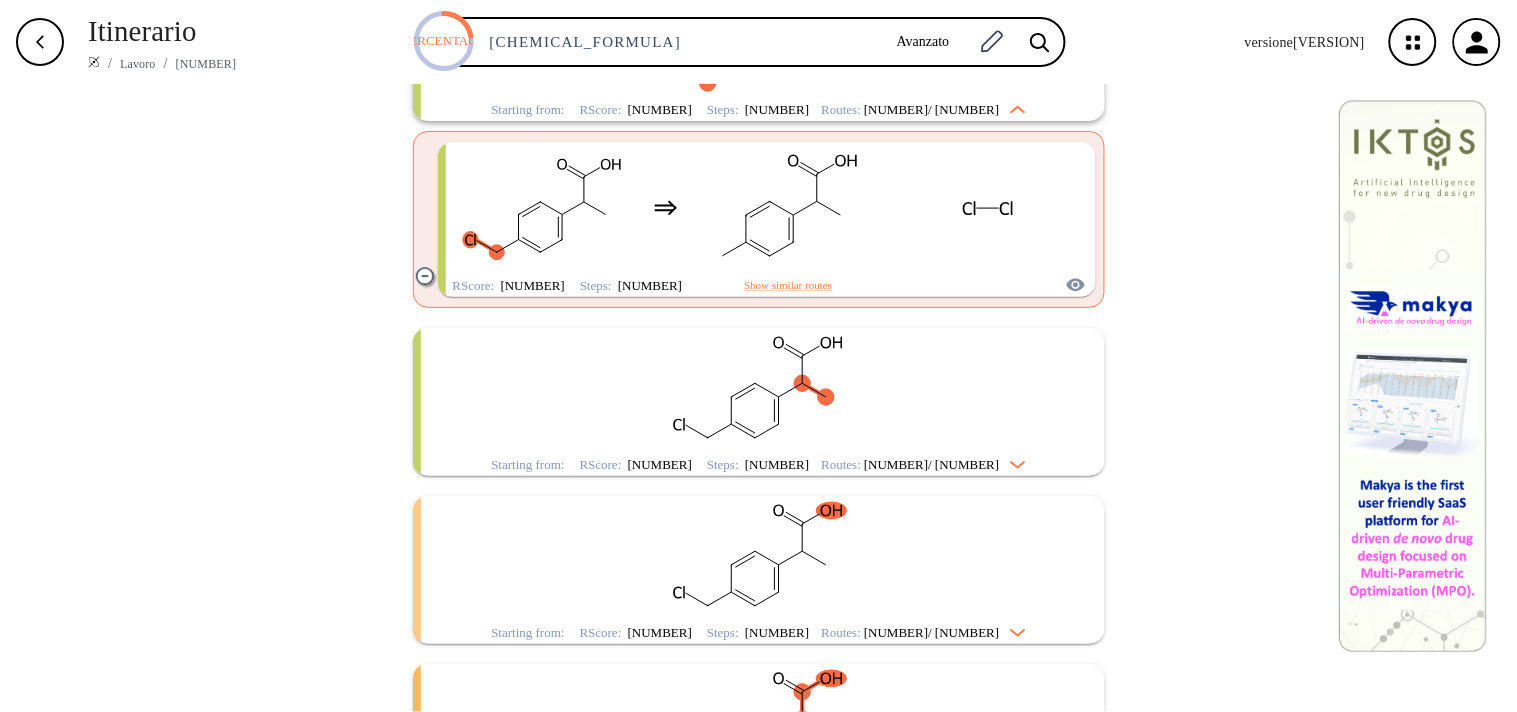 click on "Starting from: RScore :   [NUMBER]   Steps :   [NUMBER]   Routes:   [NUMBER]  / [NUMBER]" at bounding box center (759, 402) 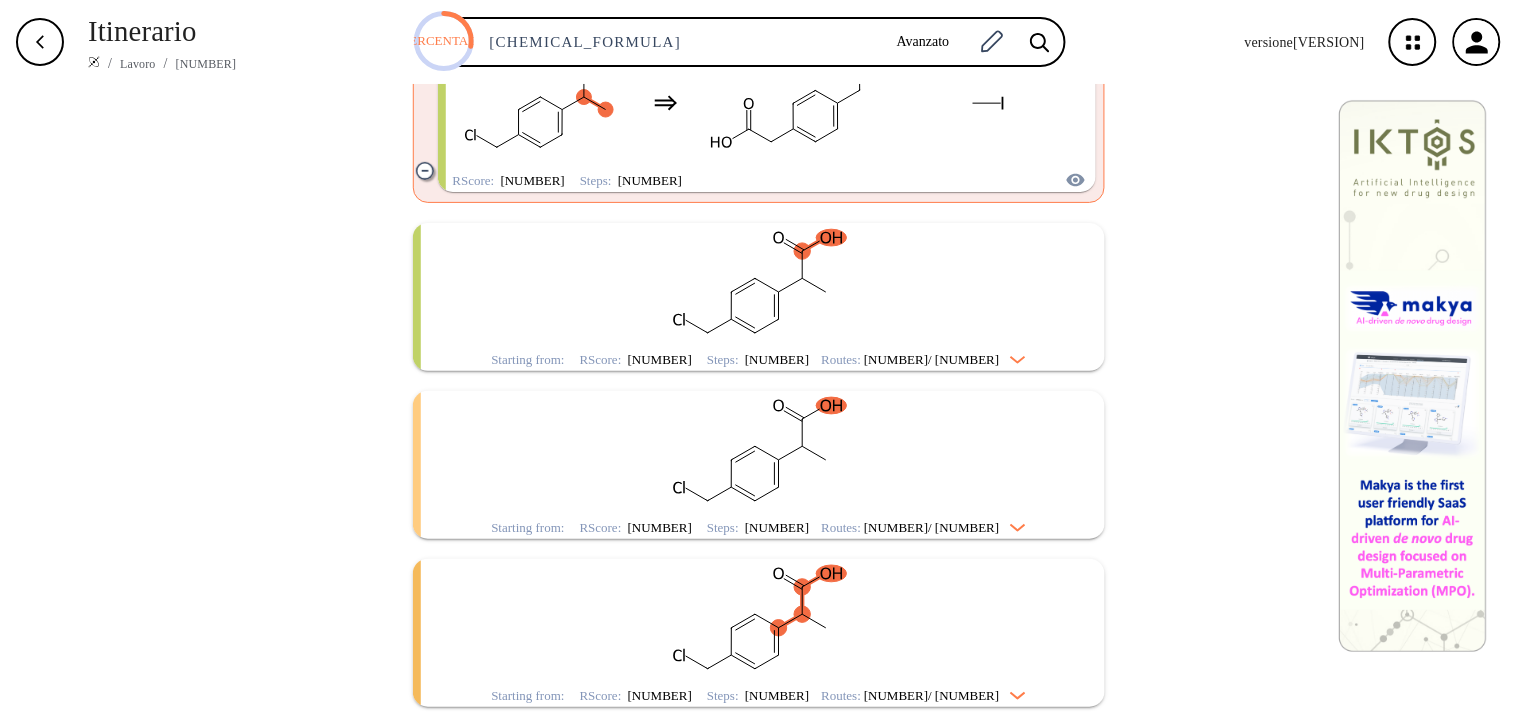 scroll, scrollTop: 2065, scrollLeft: 0, axis: vertical 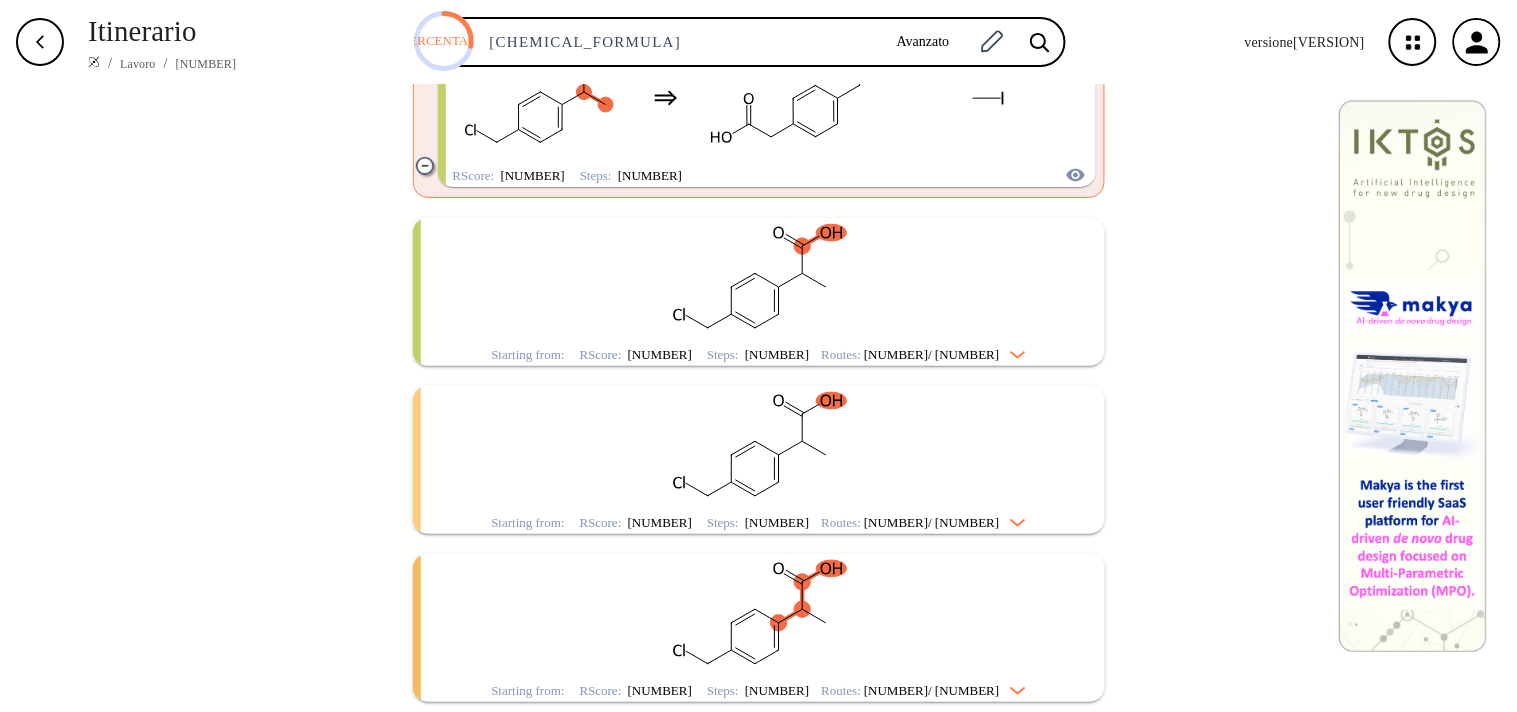 click on "Starting from: RScore :   [NUMBER]   Steps :   [NUMBER]   Routes:   [NUMBER]  / [NUMBER]" at bounding box center (759, 292) 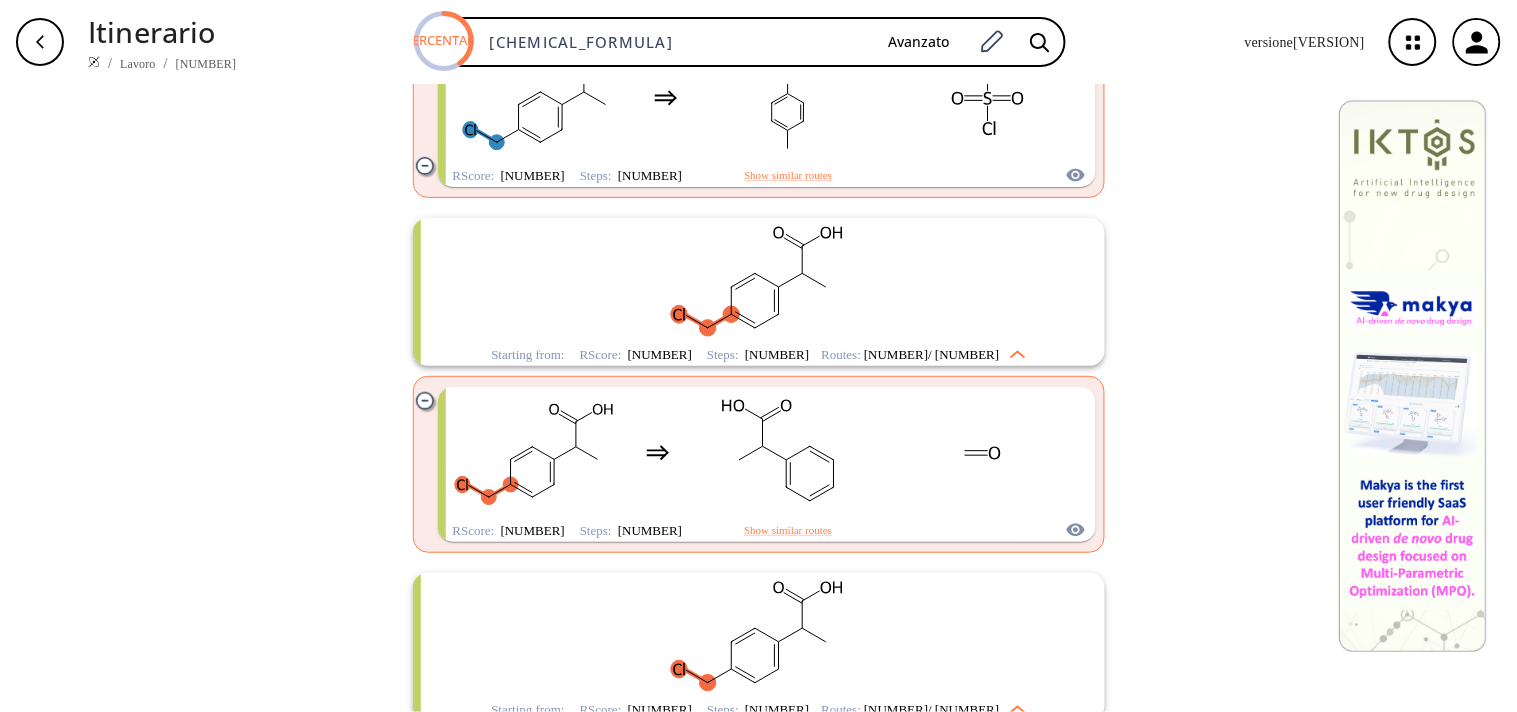 scroll, scrollTop: 2124, scrollLeft: 0, axis: vertical 